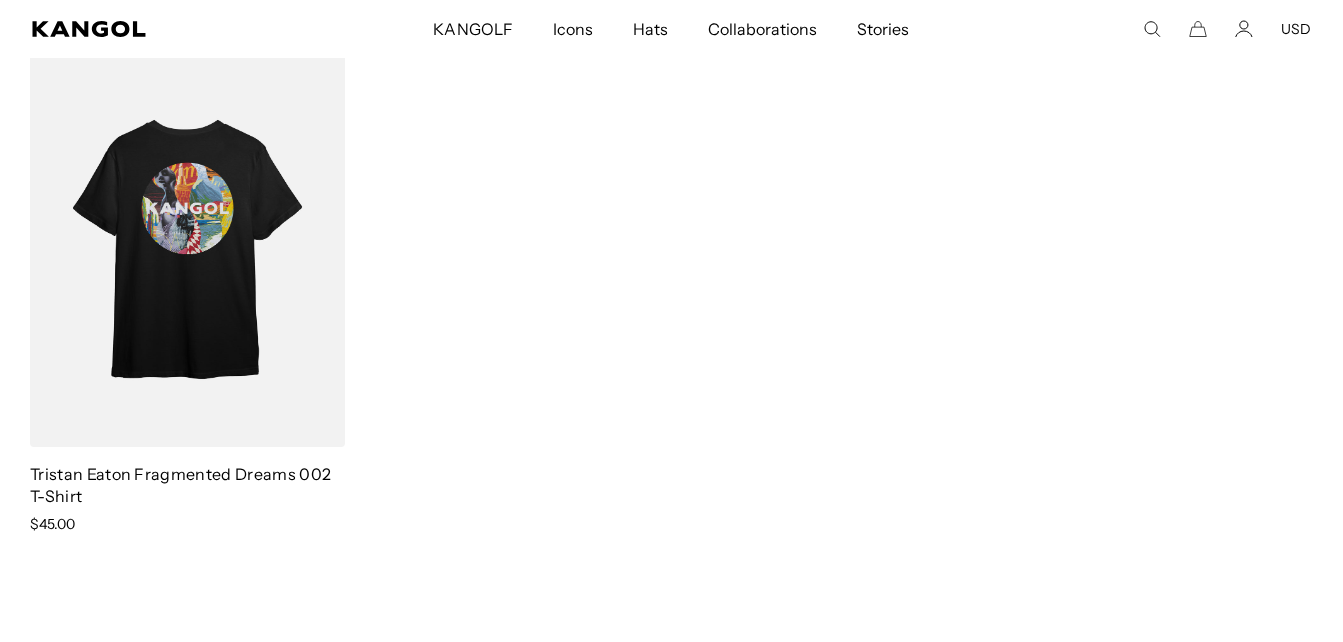 scroll, scrollTop: 1895, scrollLeft: 0, axis: vertical 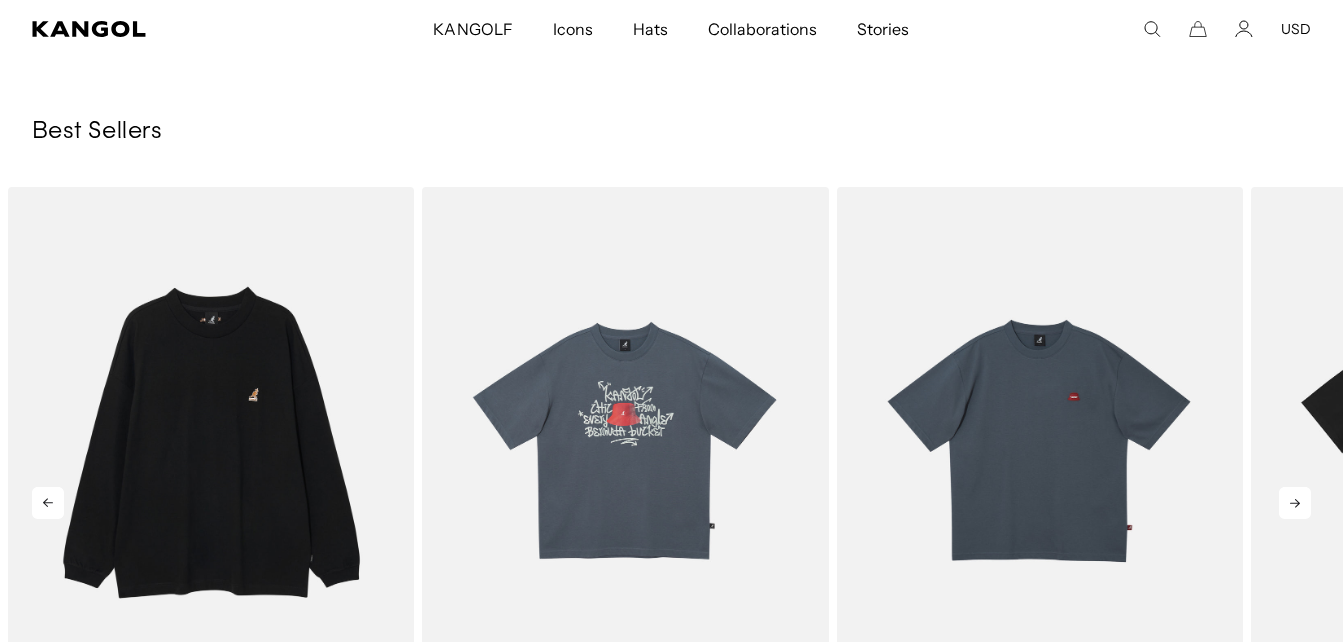 click 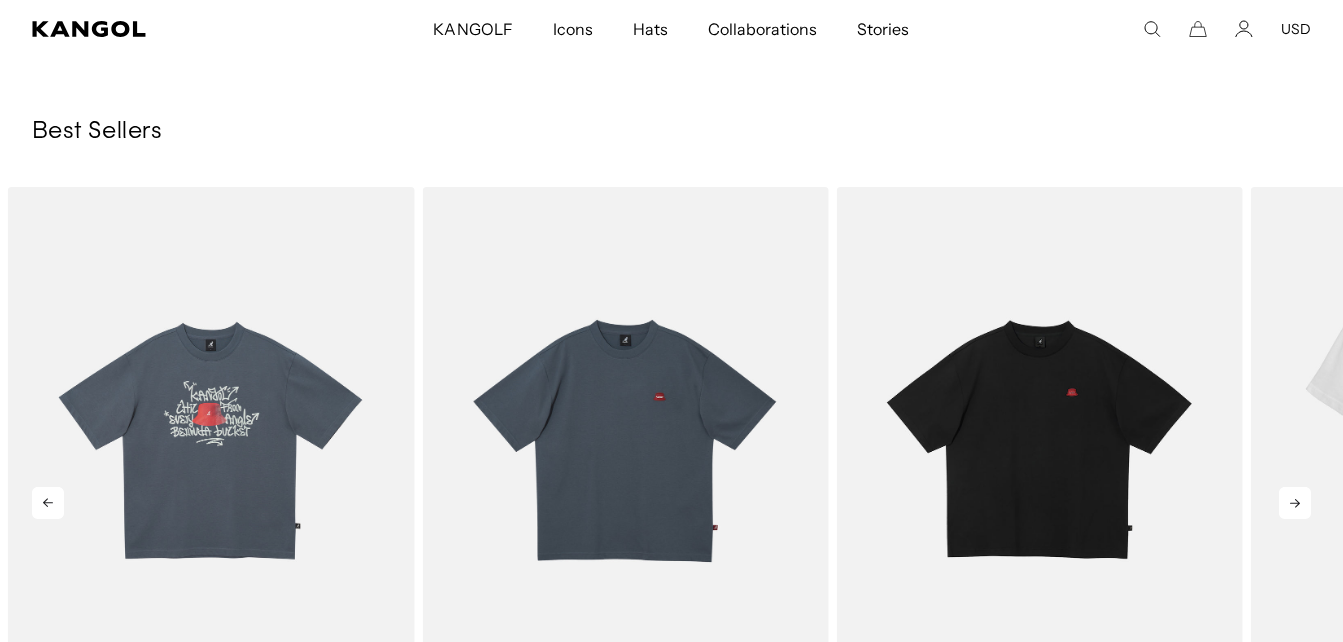 click 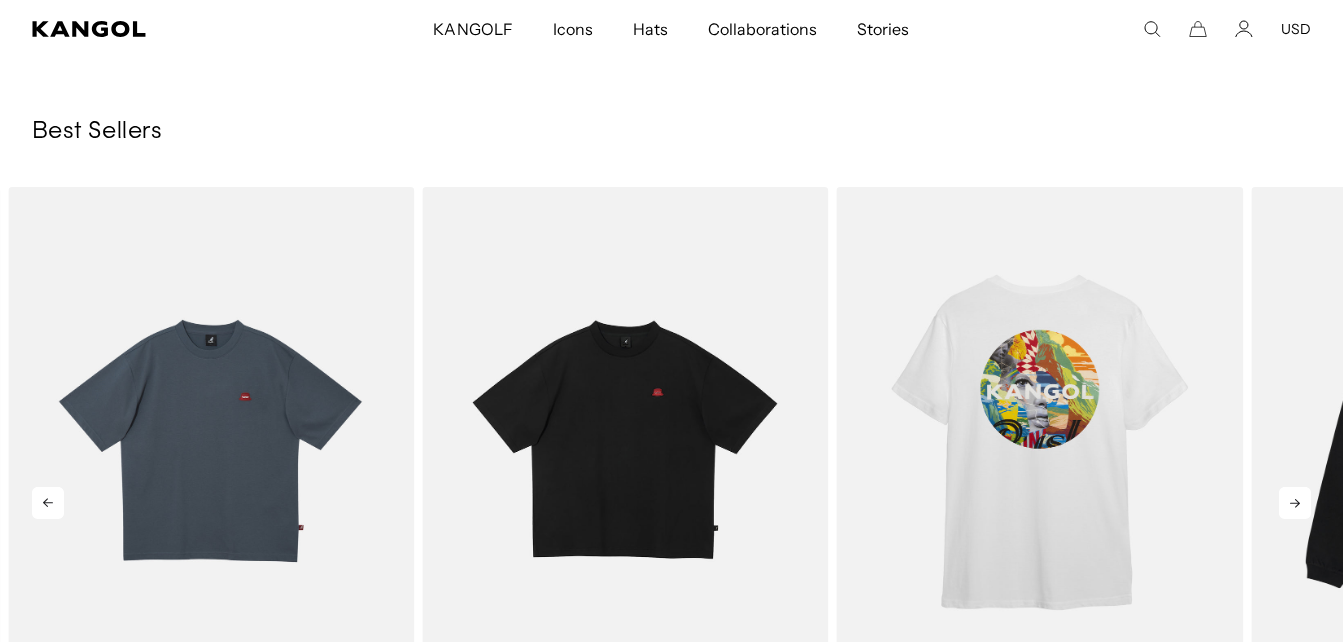 click 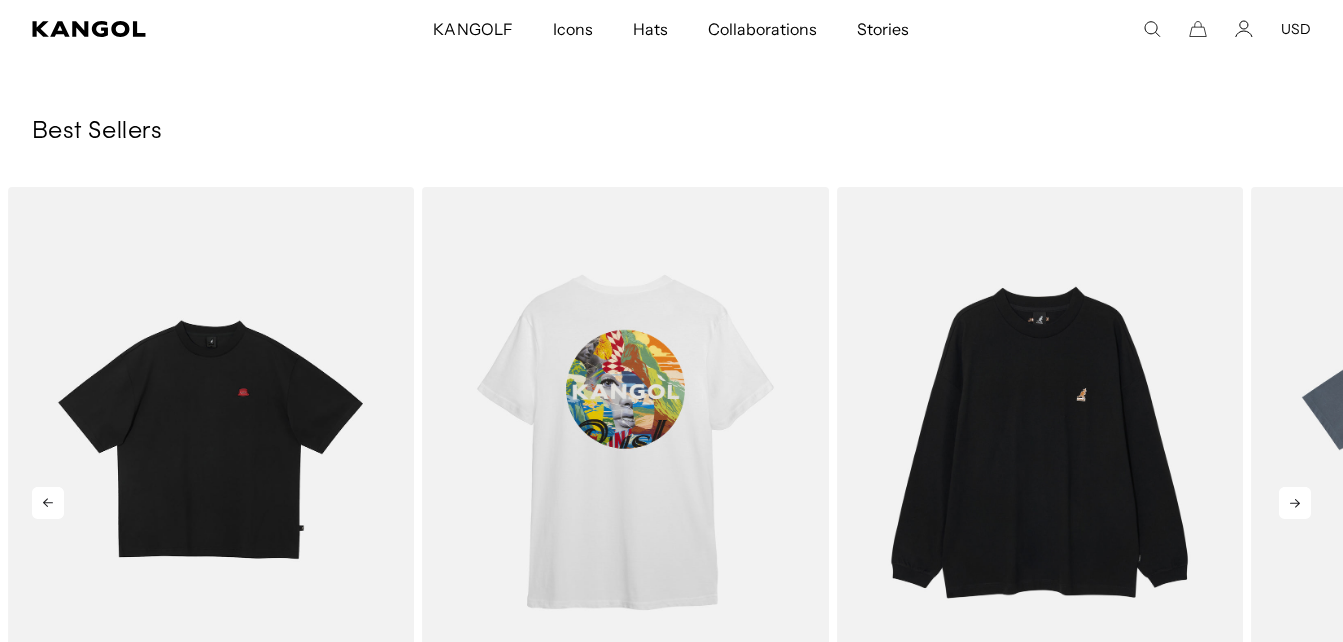 scroll, scrollTop: 0, scrollLeft: 0, axis: both 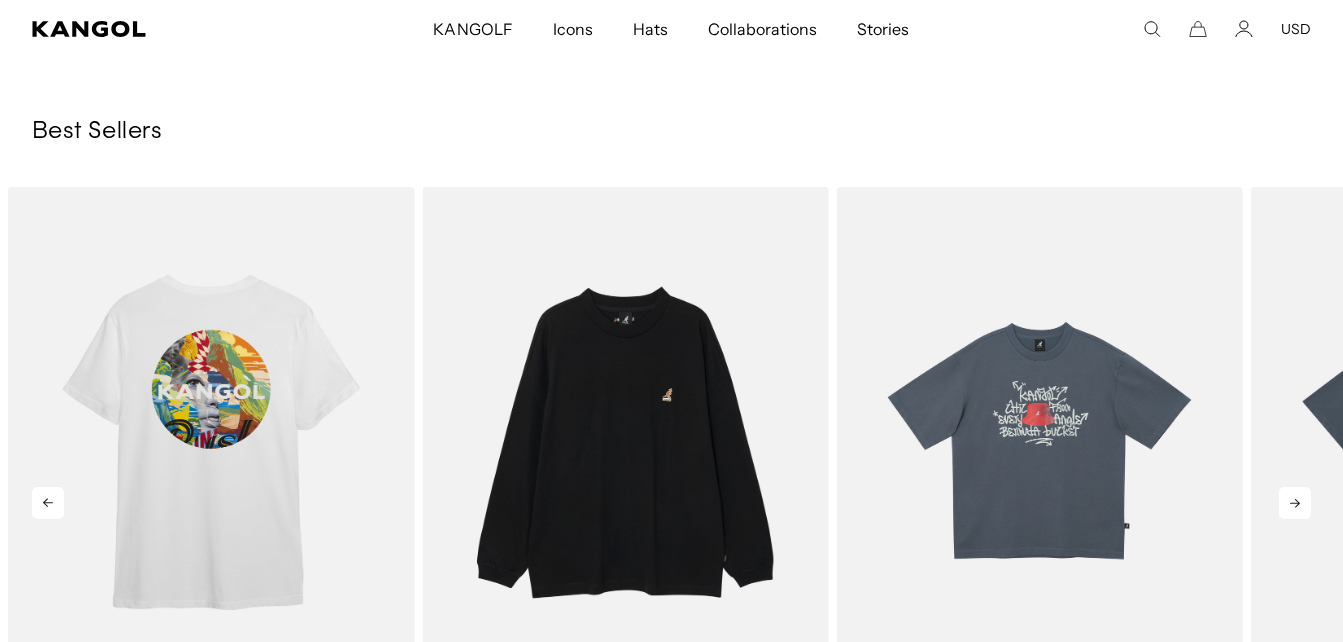 click 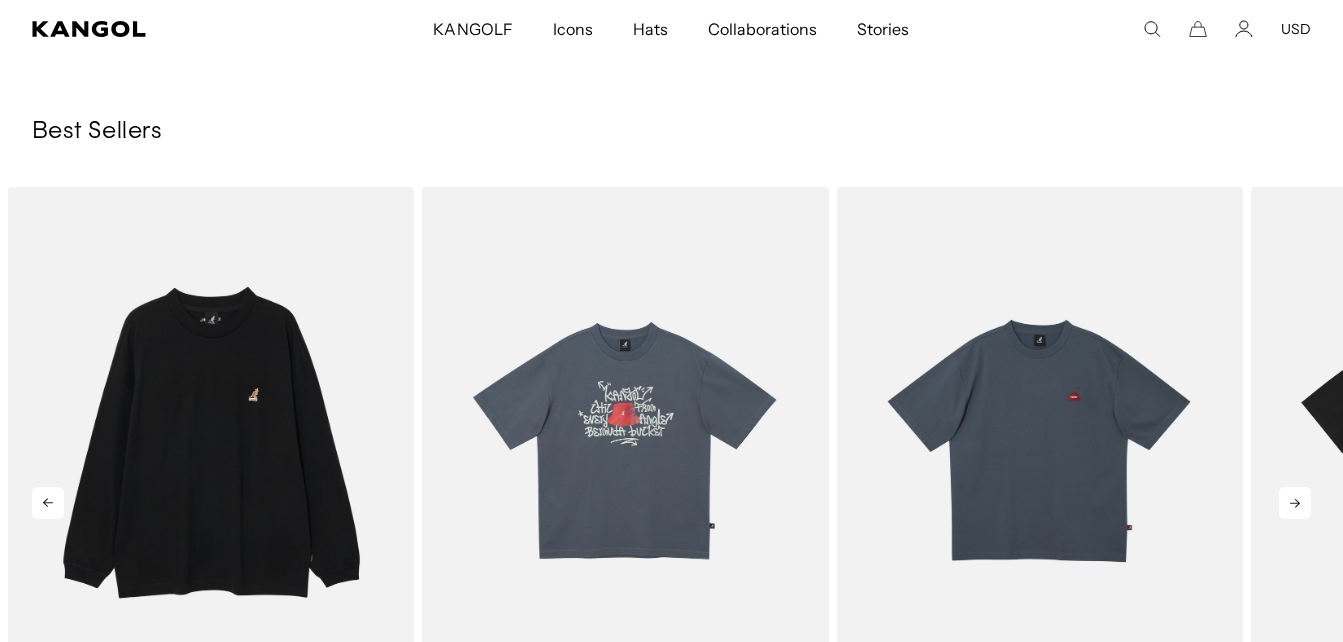 click 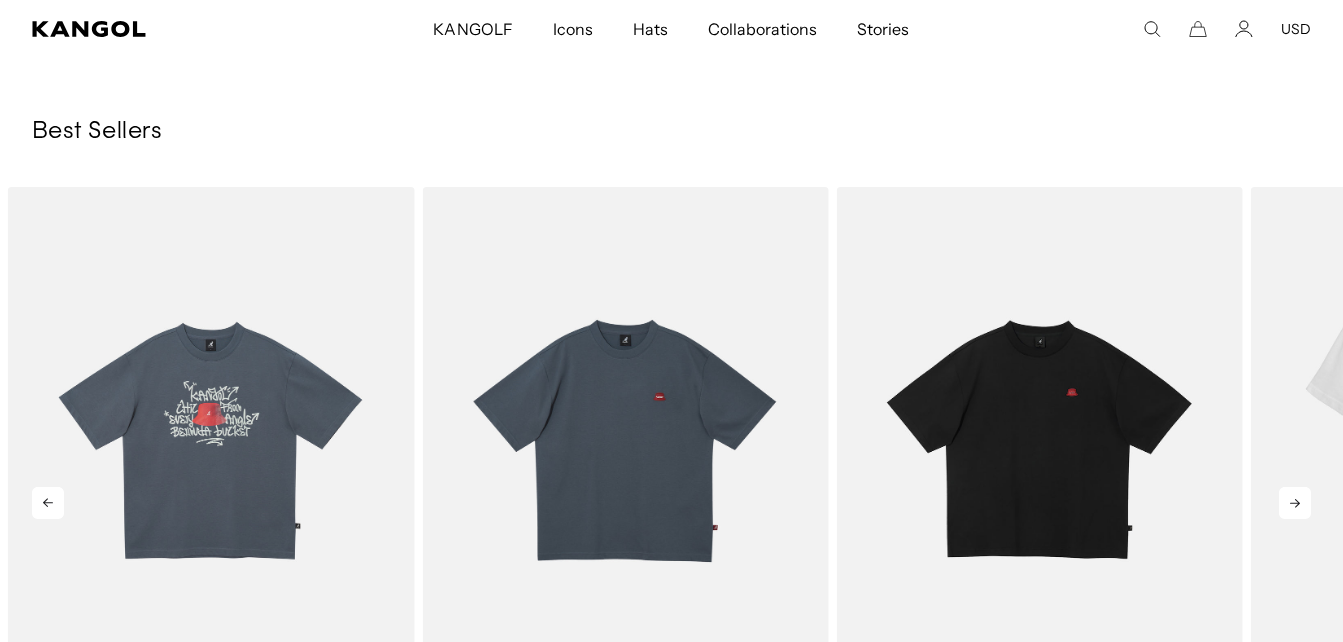 click 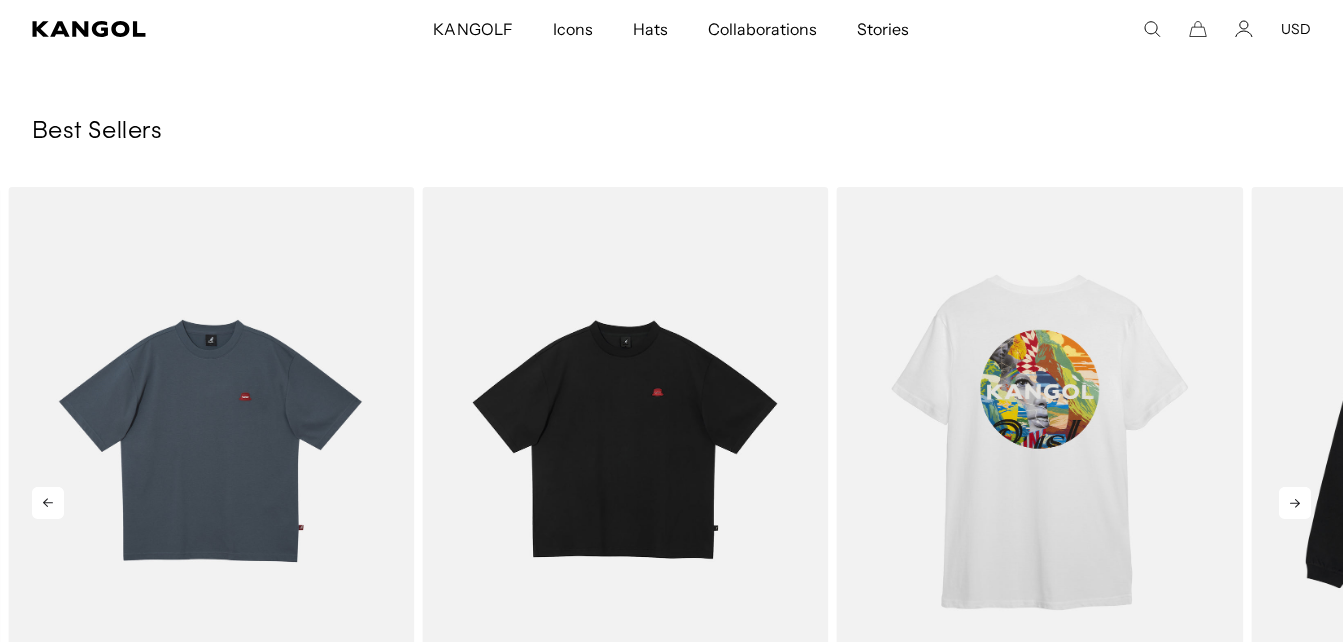 click 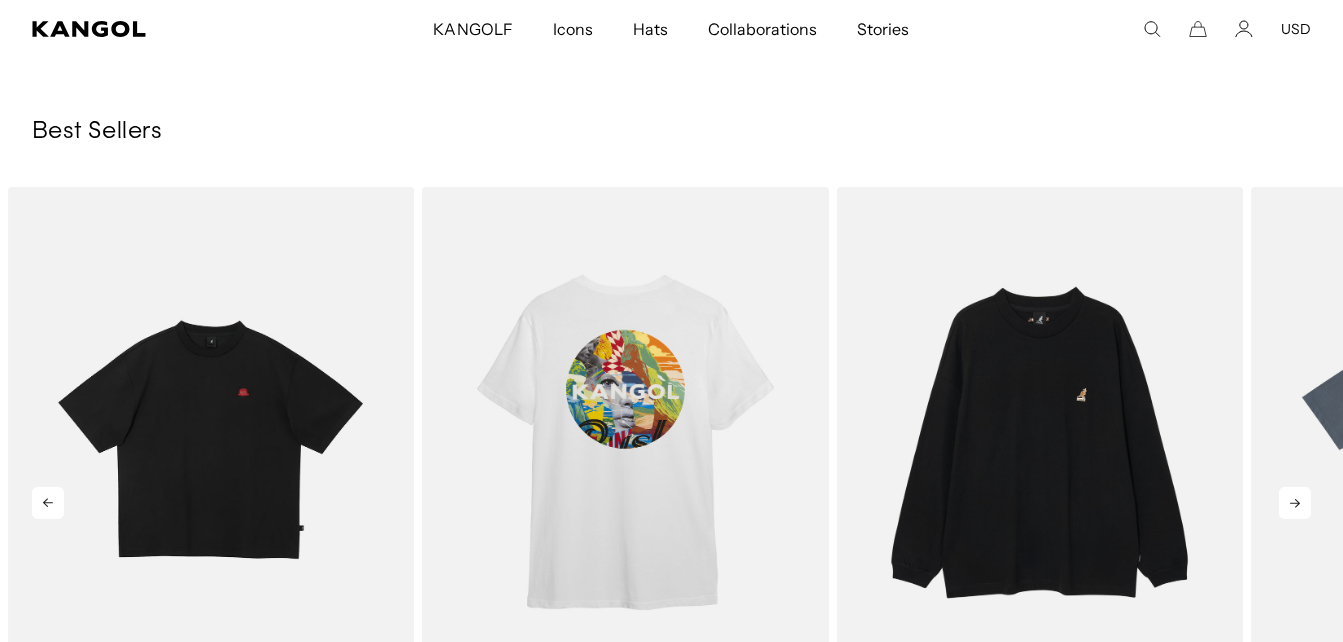 scroll, scrollTop: 0, scrollLeft: 412, axis: horizontal 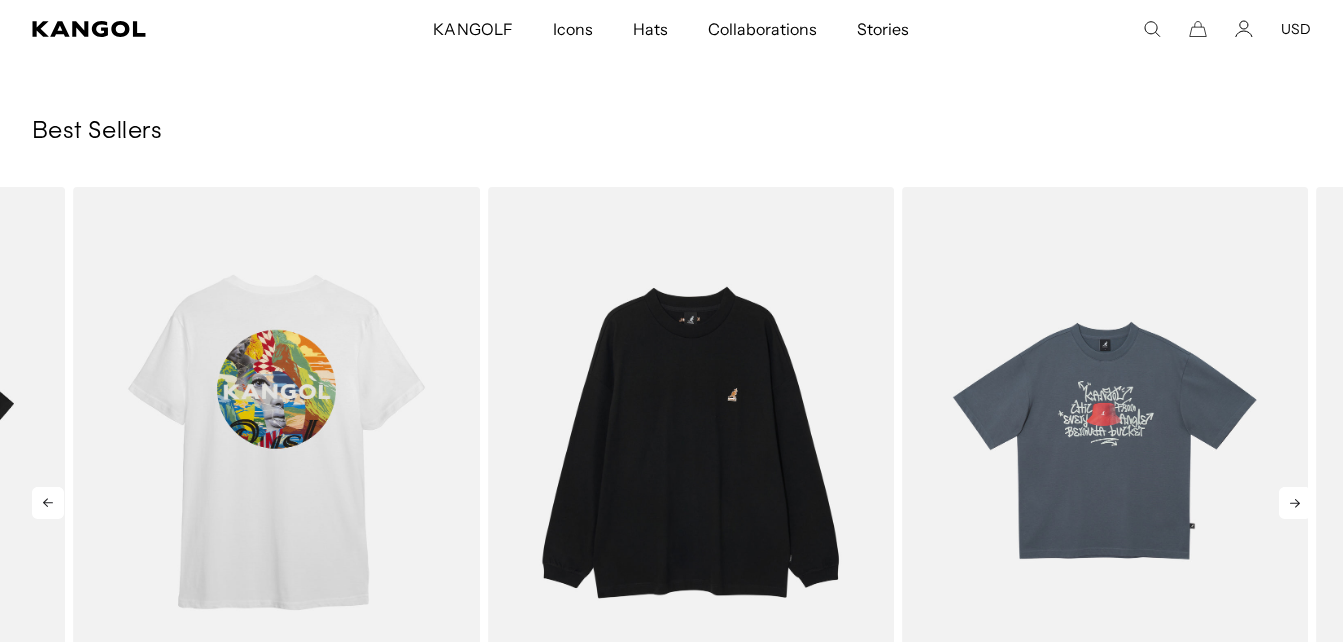 click on "Previous
Next
Sale Price $45.00 Sale Price" at bounding box center (671, 487) 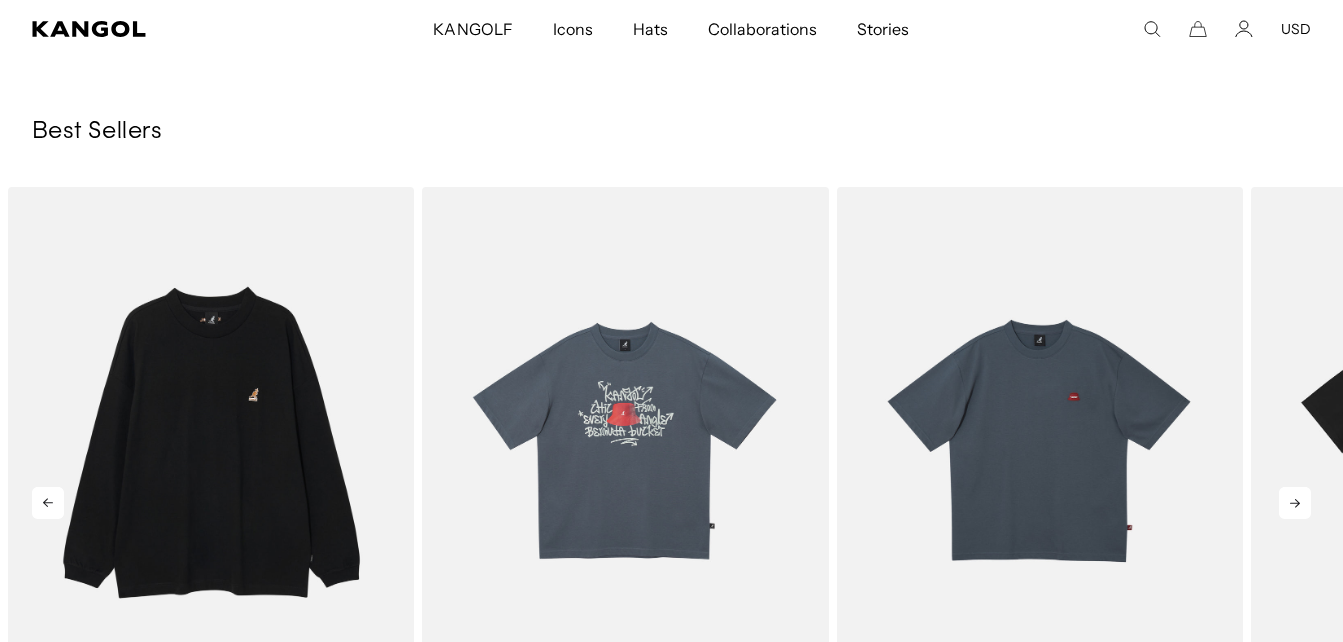click 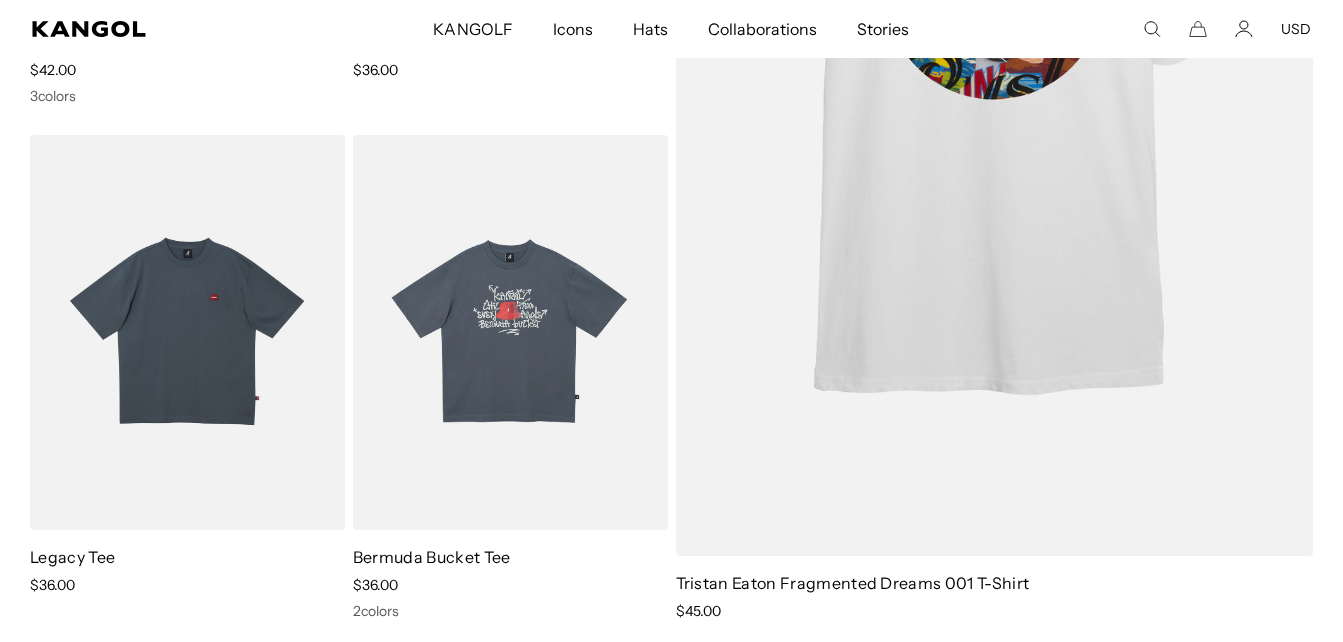 scroll, scrollTop: 100, scrollLeft: 0, axis: vertical 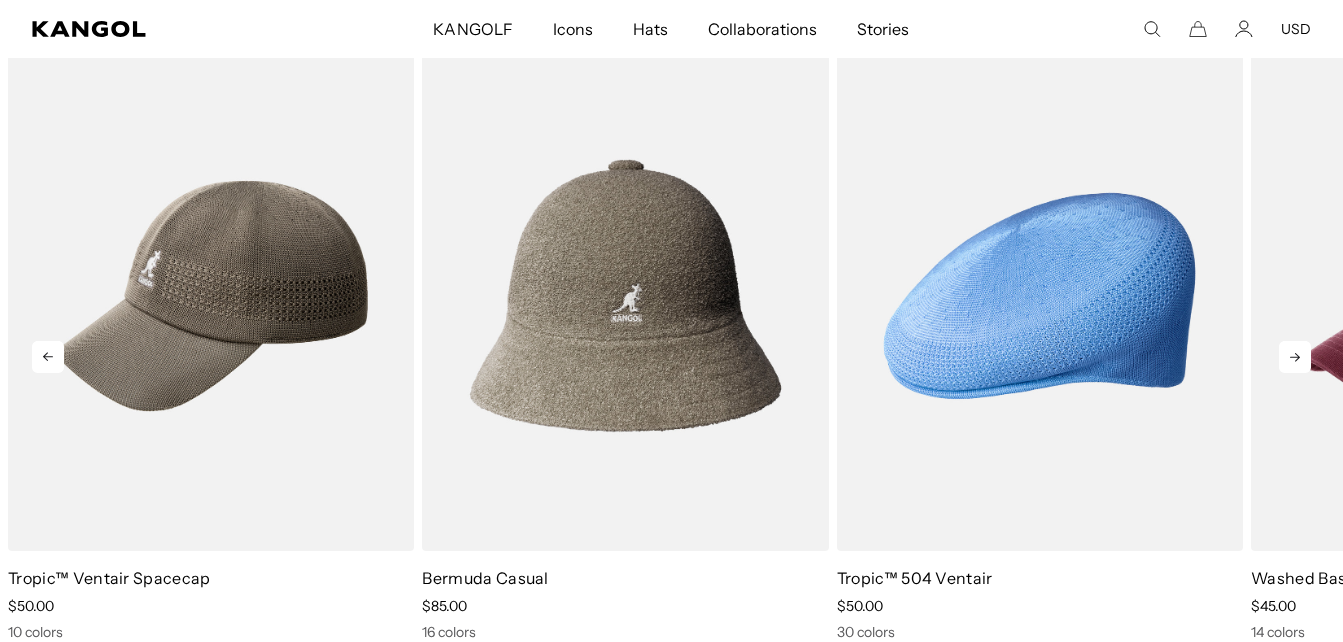 click 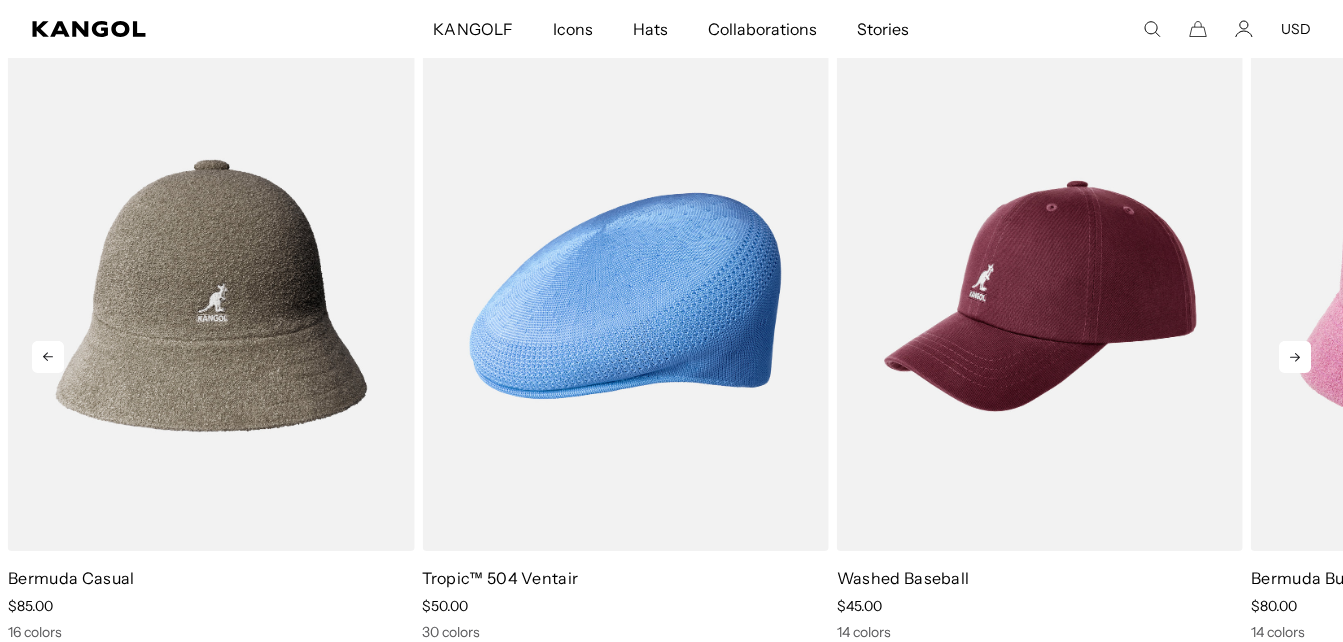 click 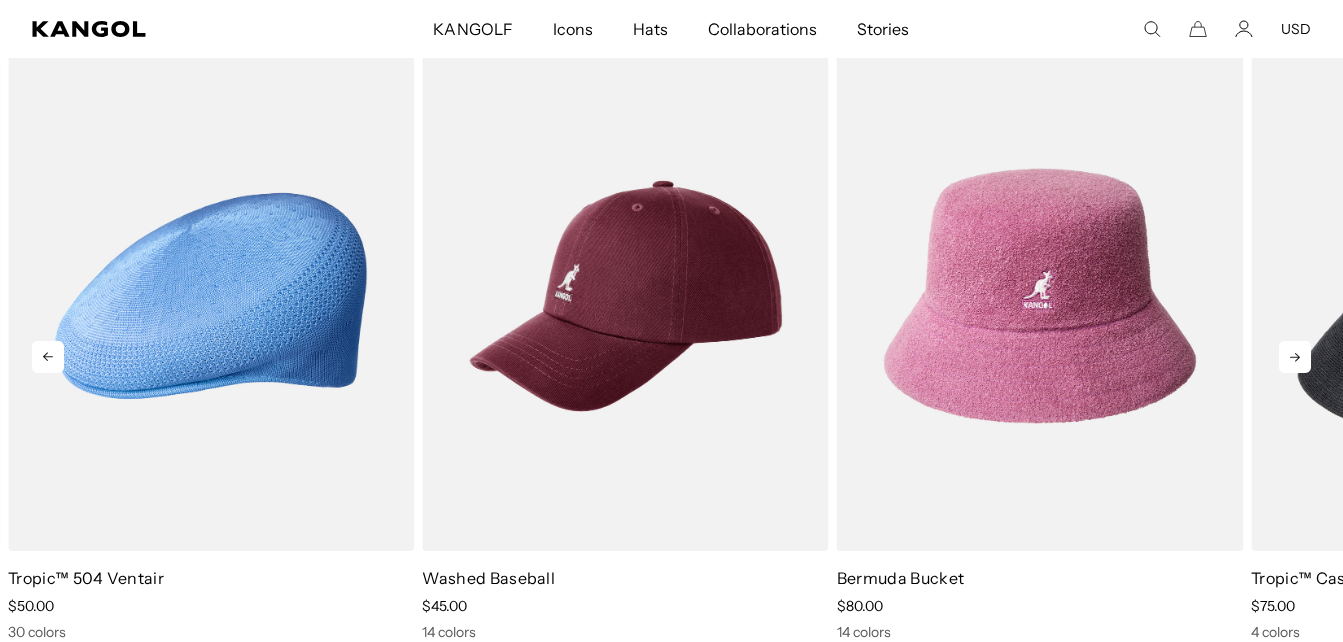click 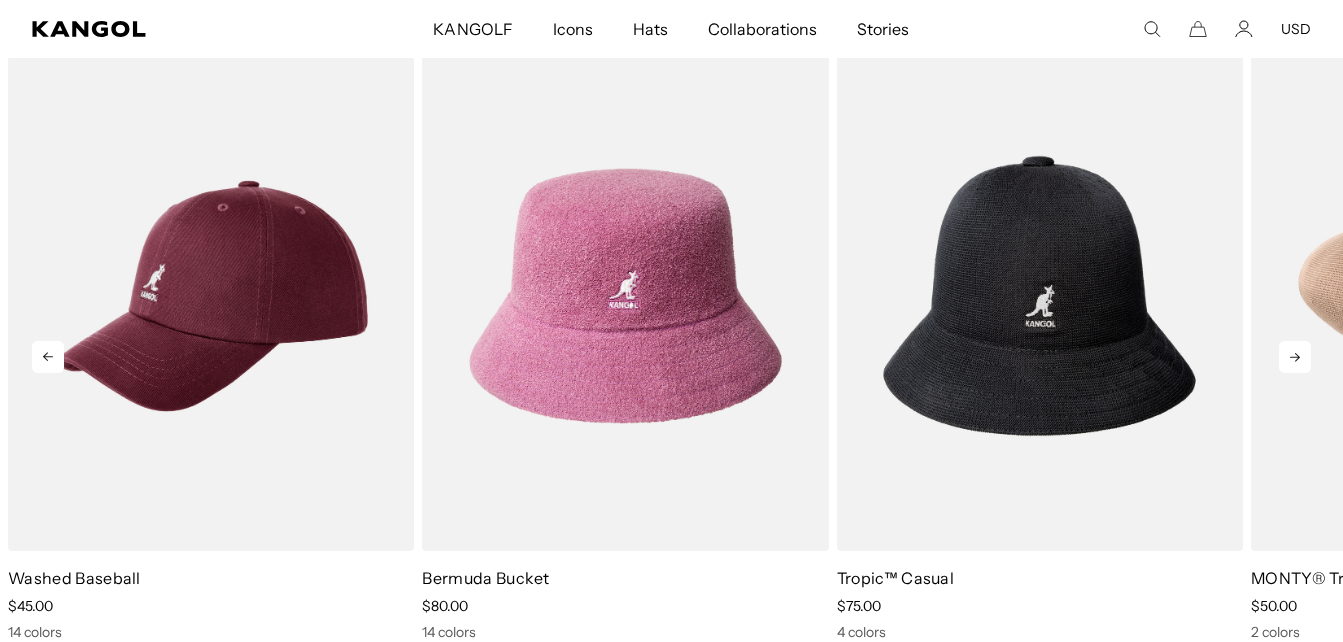 click 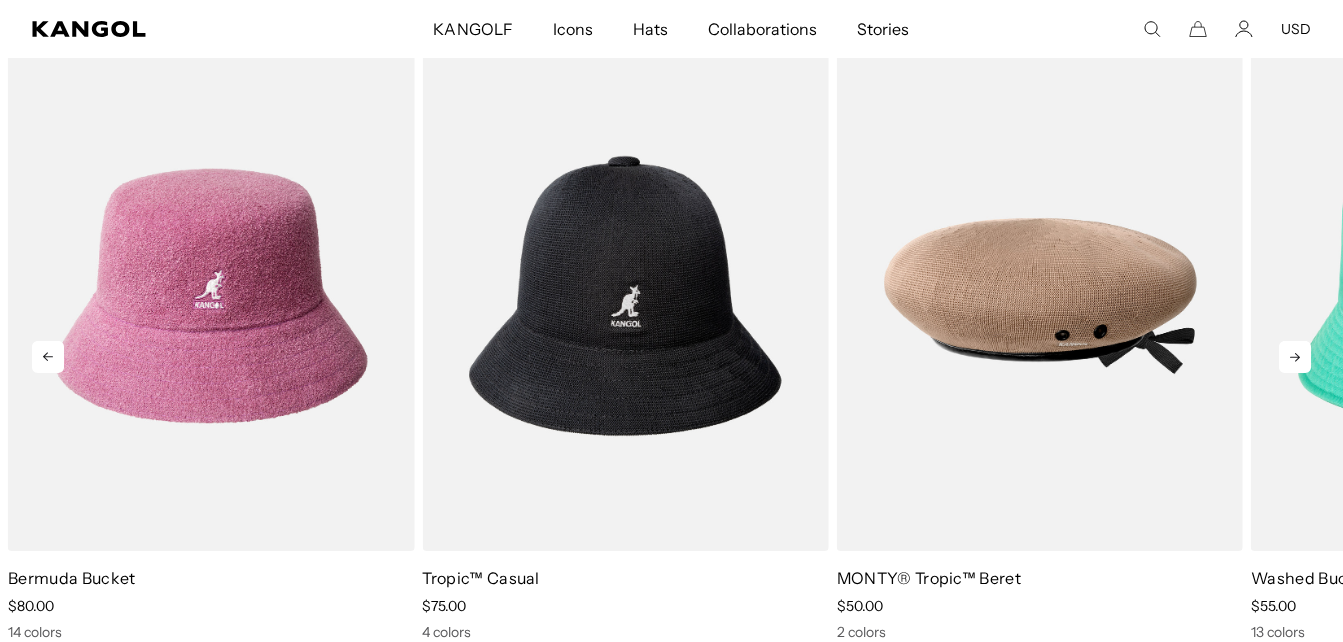 click 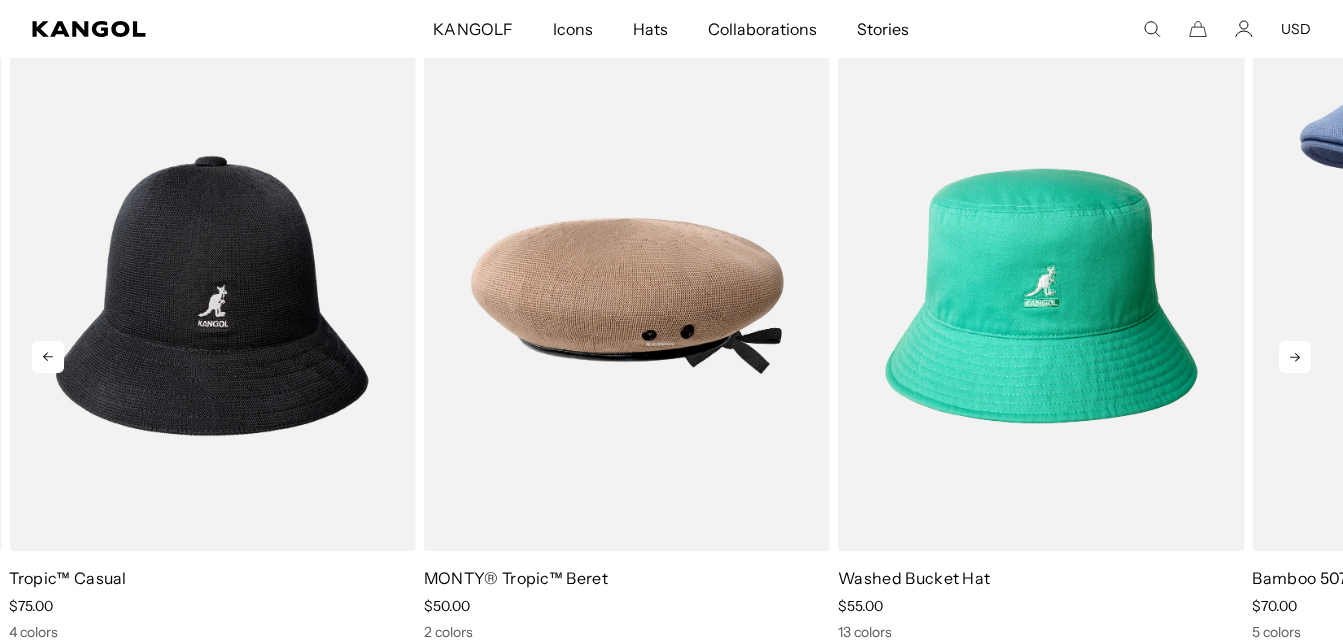 click at bounding box center (0, 0) 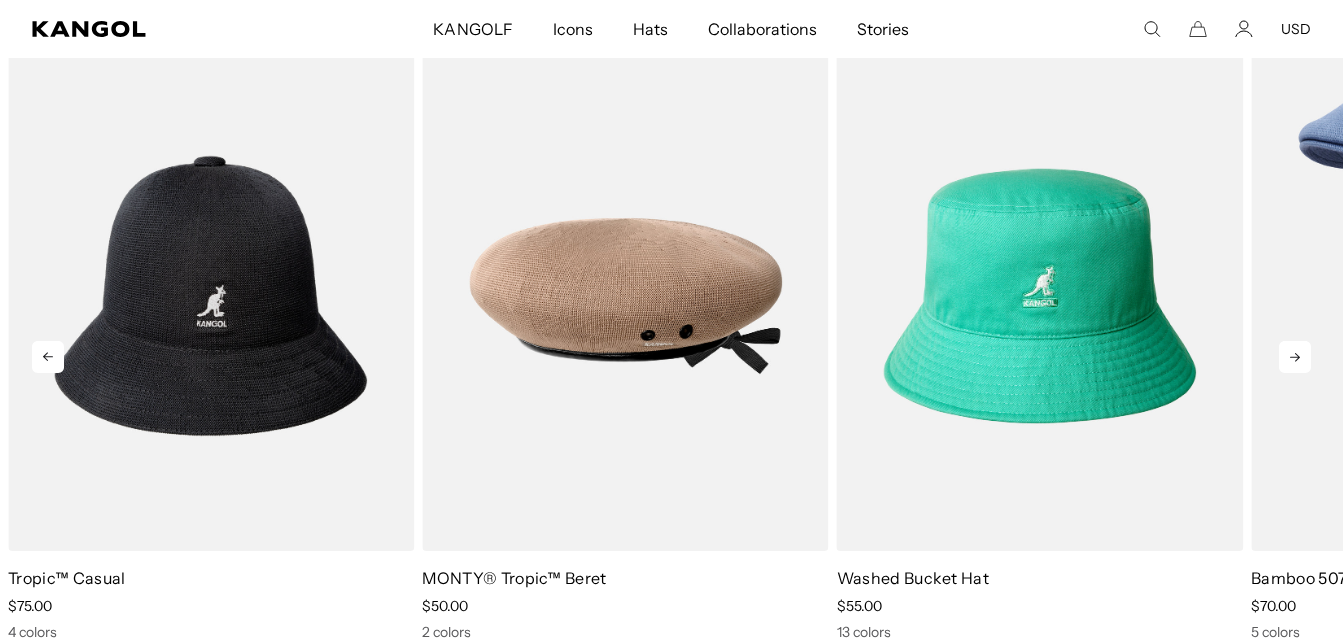 click 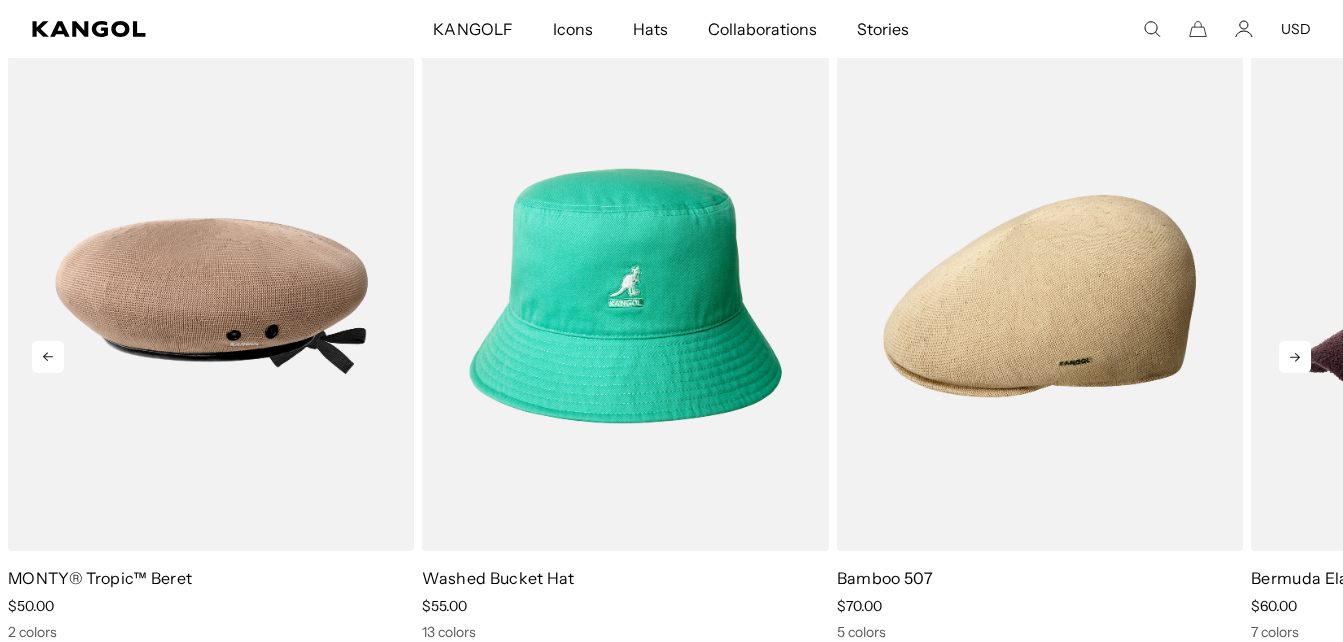 click 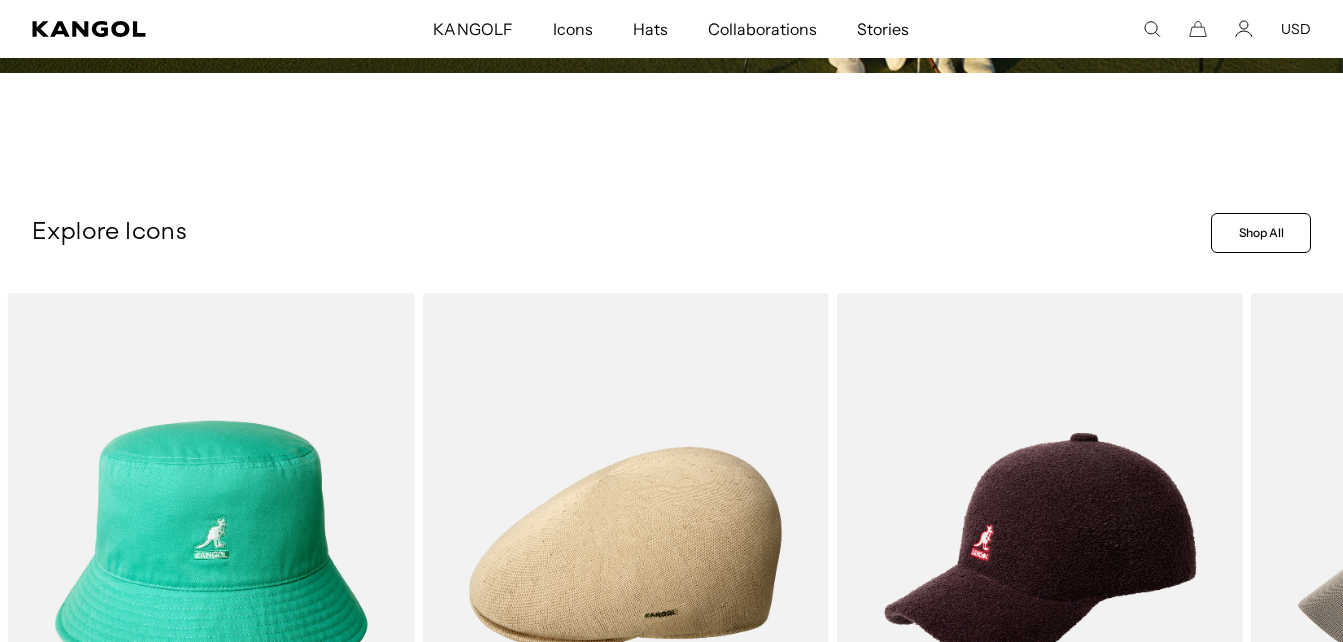 scroll, scrollTop: 493, scrollLeft: 0, axis: vertical 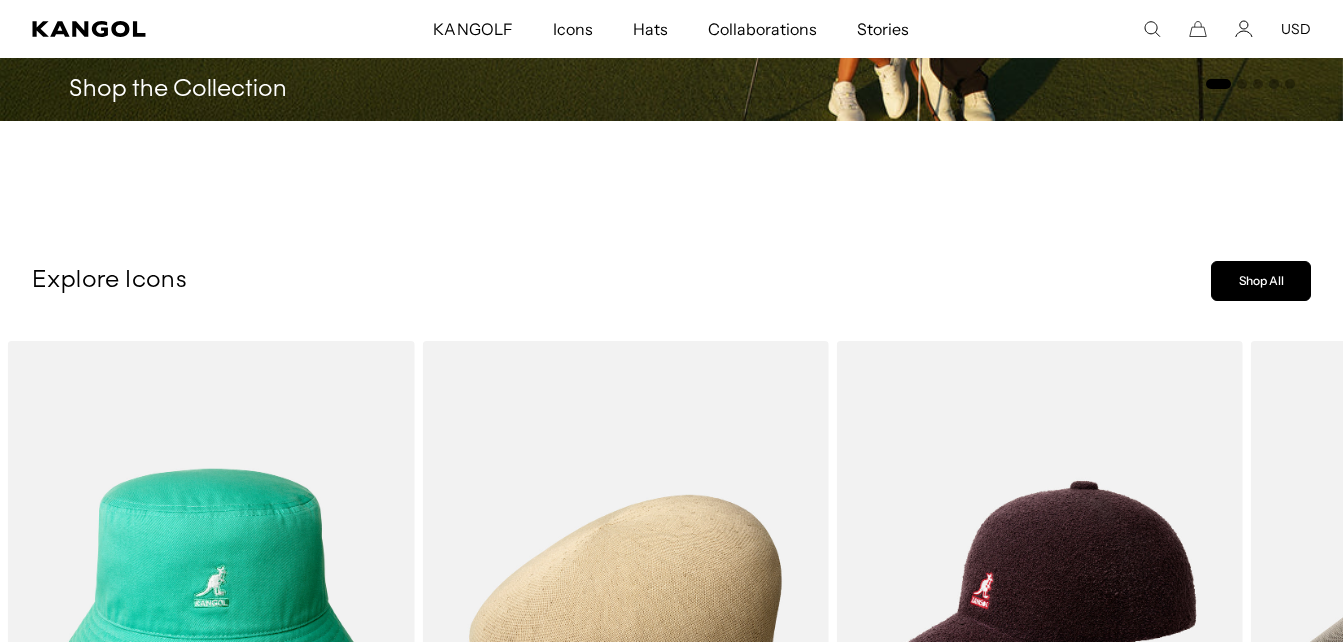 click on "Shop All" at bounding box center [1261, 281] 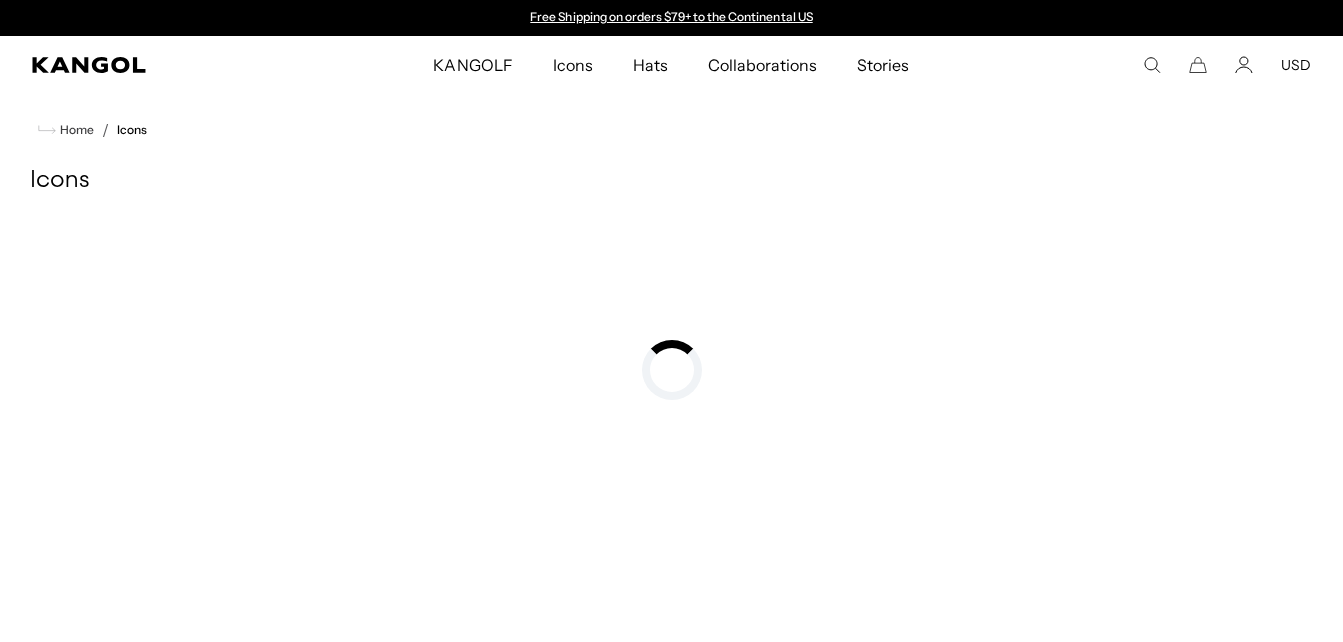 scroll, scrollTop: 0, scrollLeft: 0, axis: both 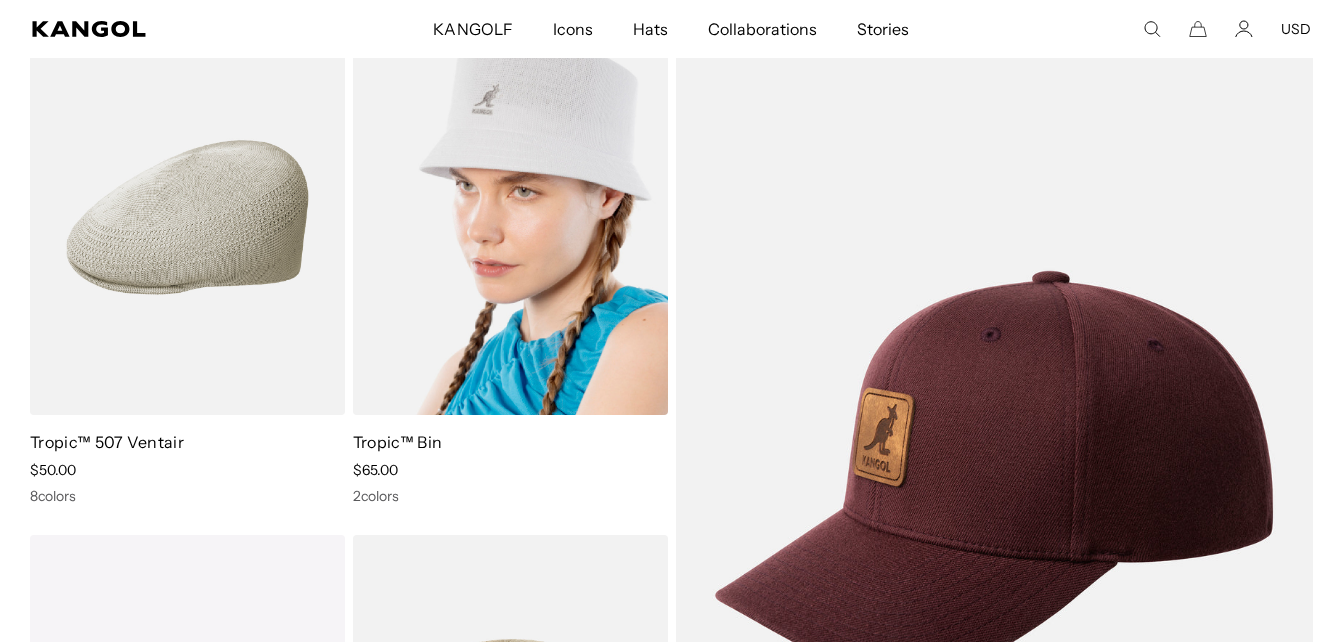 click at bounding box center [510, 217] 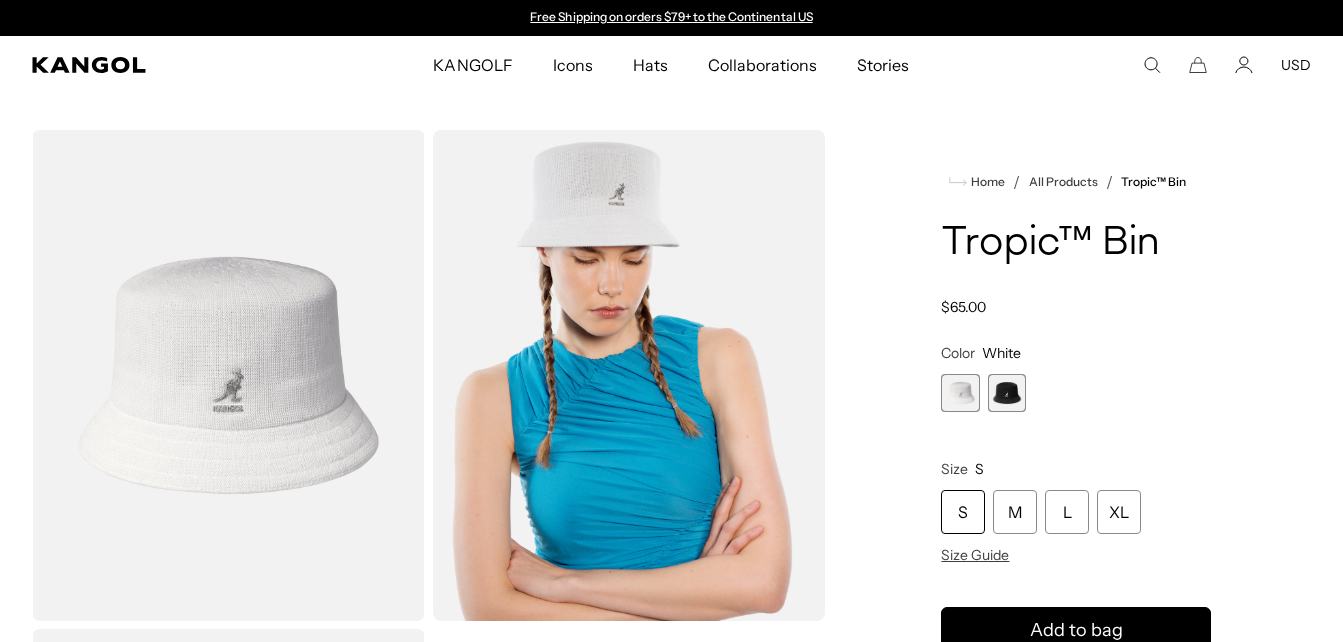 scroll, scrollTop: 674, scrollLeft: 0, axis: vertical 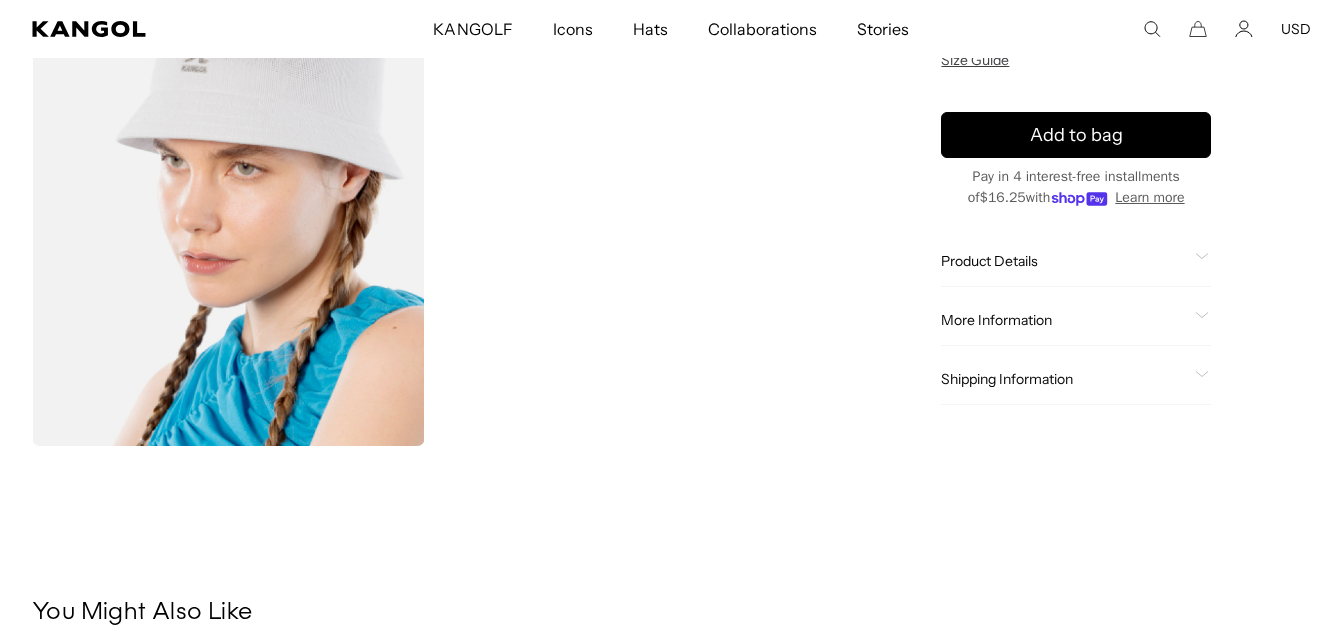 click on "Product Details" 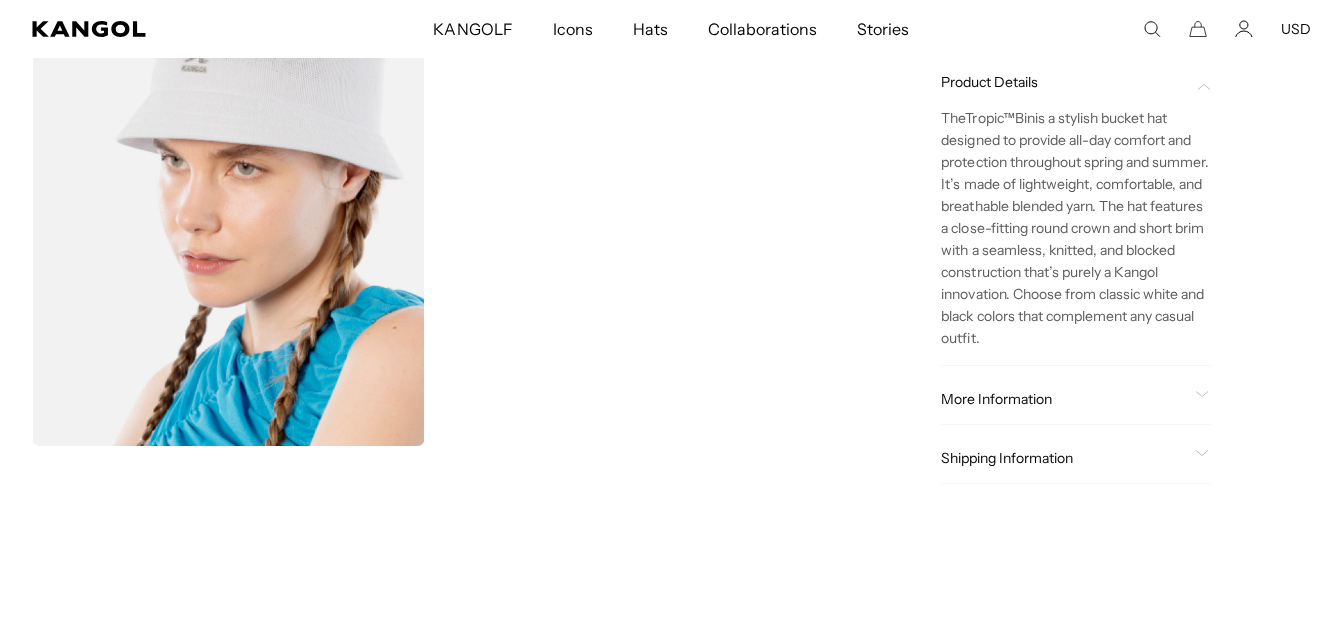 scroll, scrollTop: 0, scrollLeft: 412, axis: horizontal 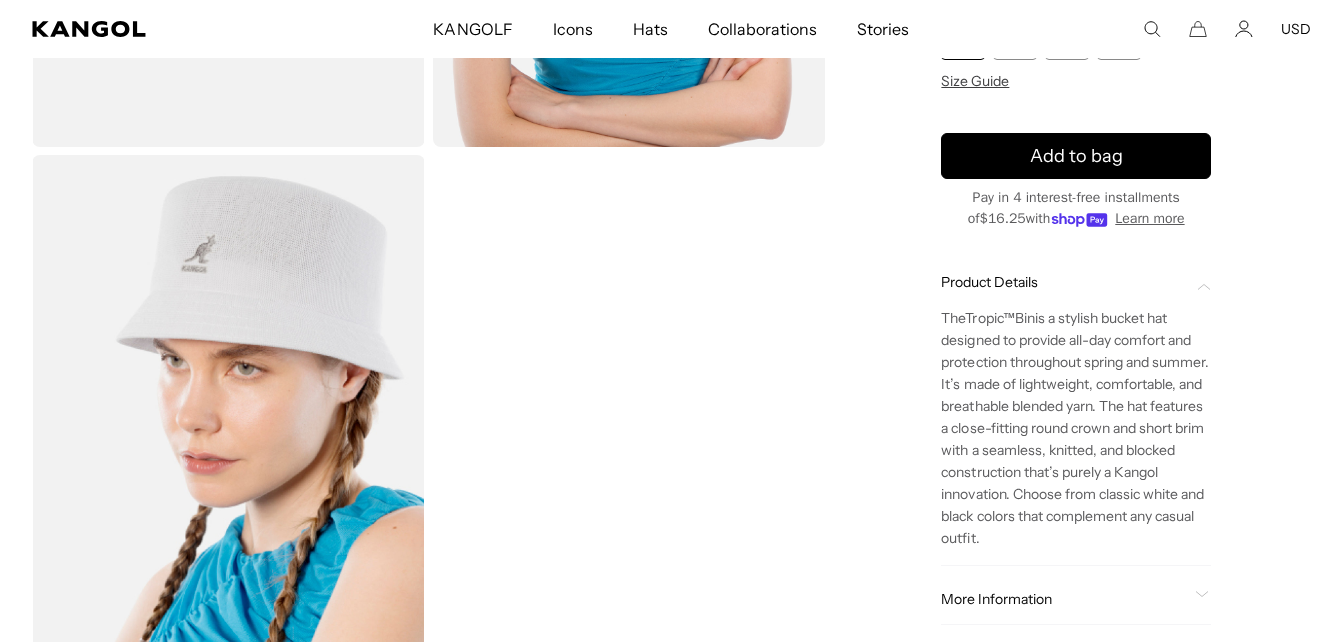drag, startPoint x: 1000, startPoint y: 564, endPoint x: 934, endPoint y: 312, distance: 260.4995 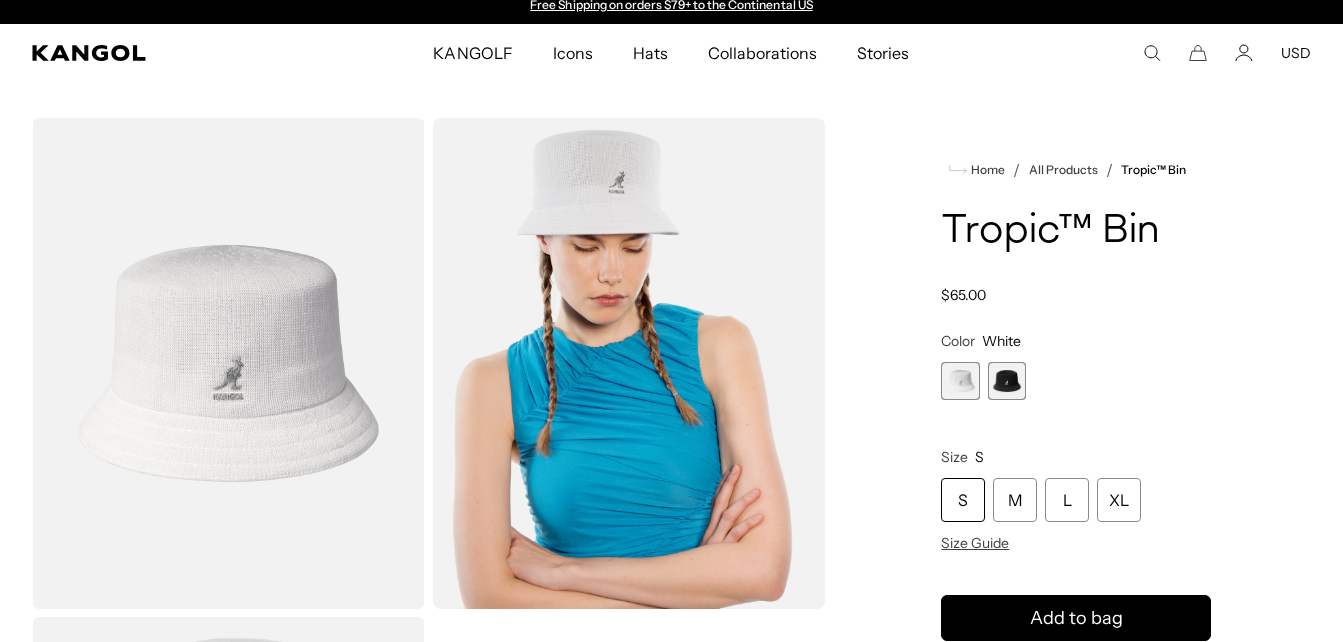 scroll, scrollTop: 0, scrollLeft: 0, axis: both 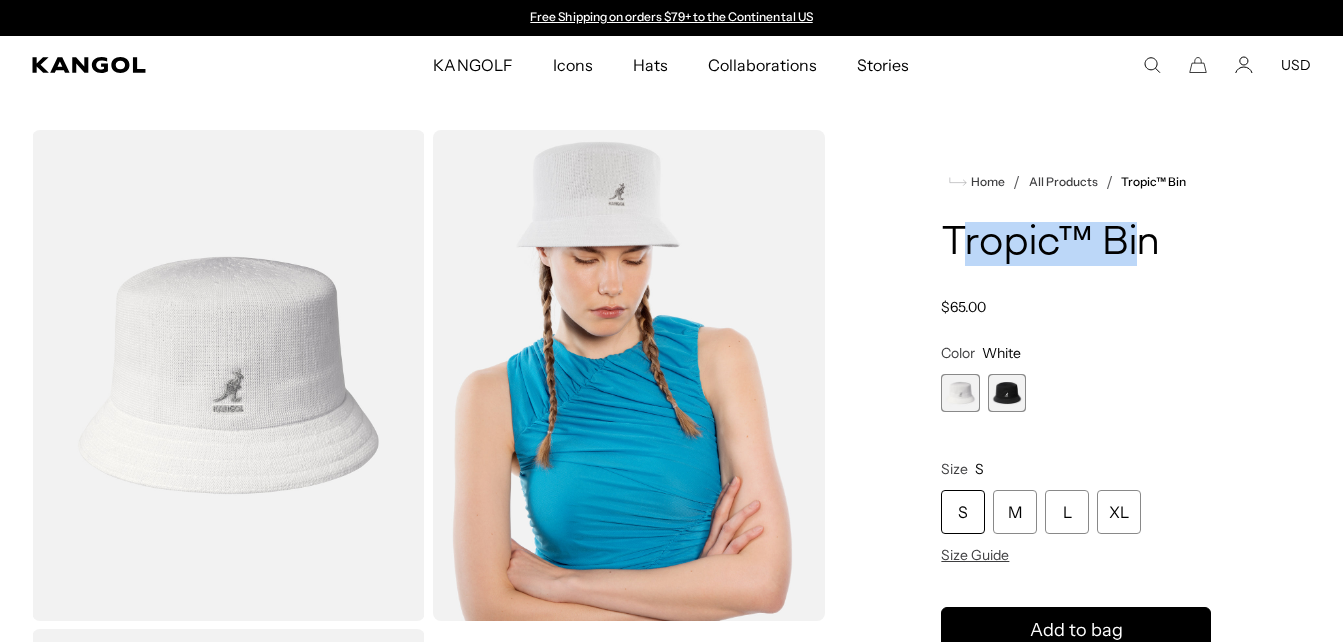 drag, startPoint x: 957, startPoint y: 238, endPoint x: 1141, endPoint y: 246, distance: 184.17383 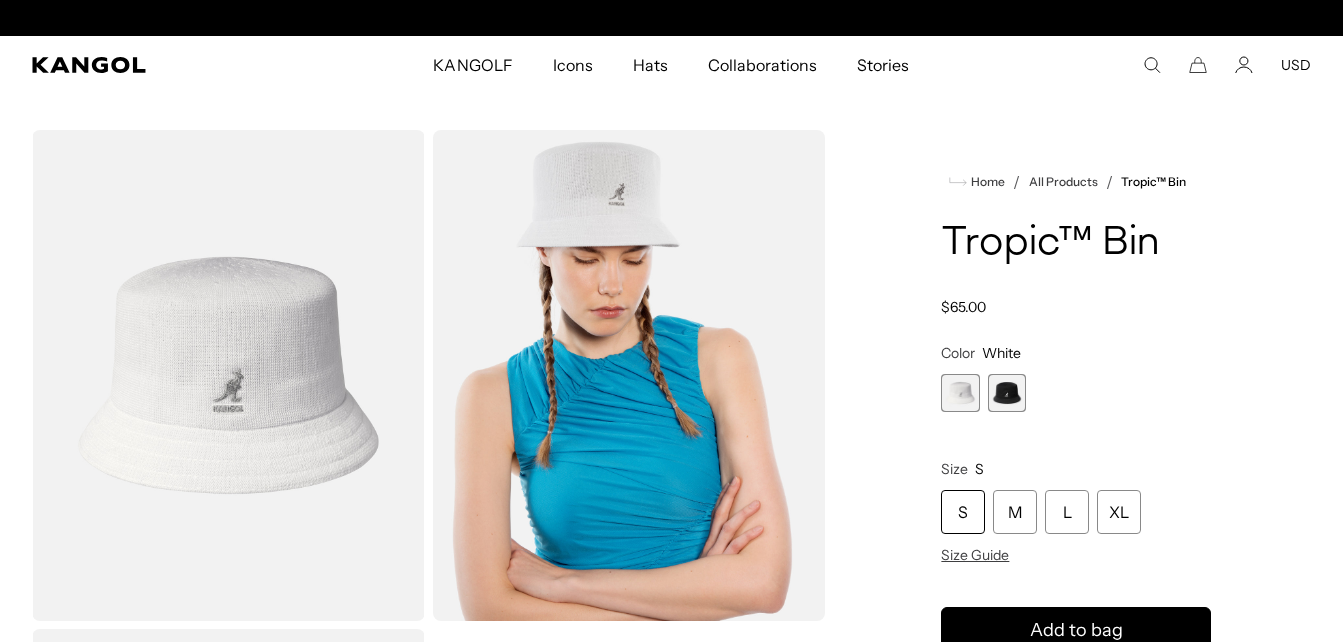 scroll, scrollTop: 0, scrollLeft: 412, axis: horizontal 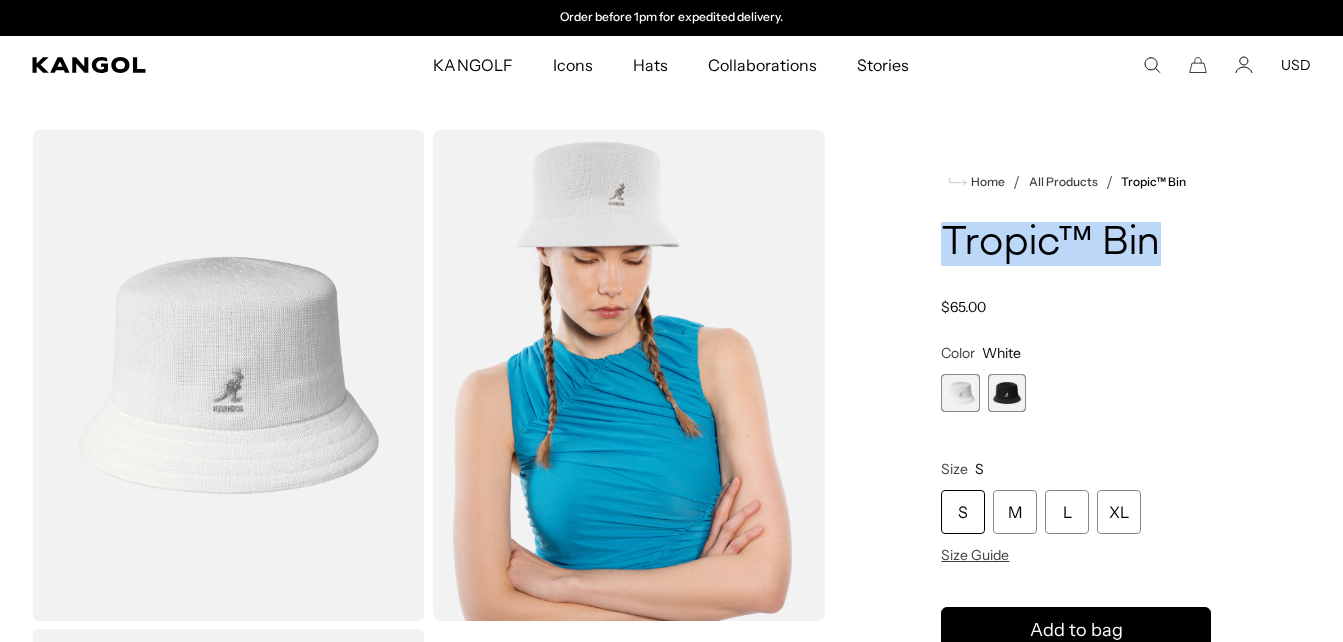 drag, startPoint x: 926, startPoint y: 241, endPoint x: 1161, endPoint y: 230, distance: 235.25731 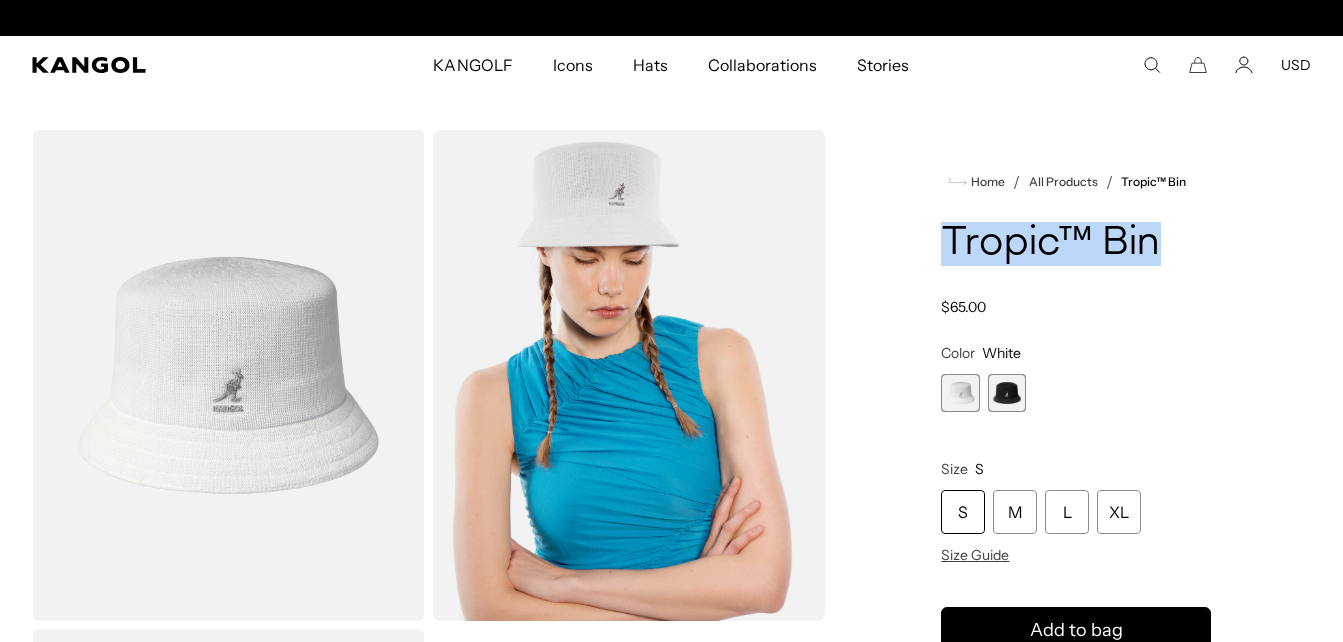 scroll, scrollTop: 0, scrollLeft: 0, axis: both 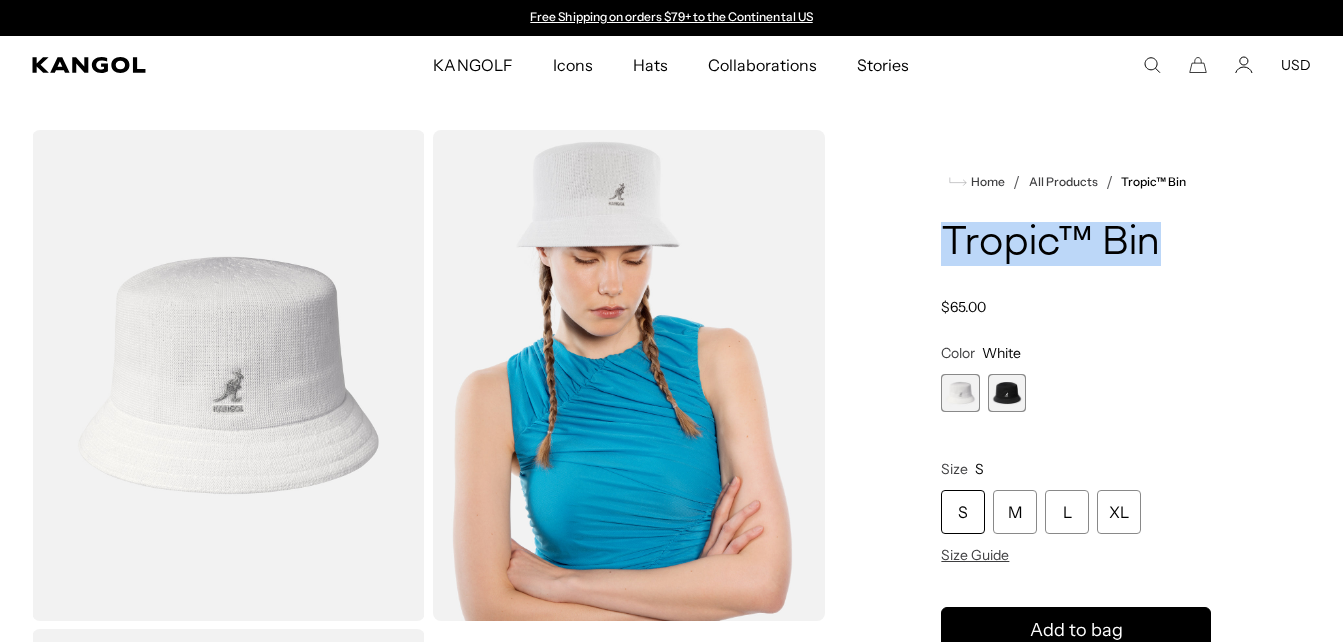 click at bounding box center [1007, 393] 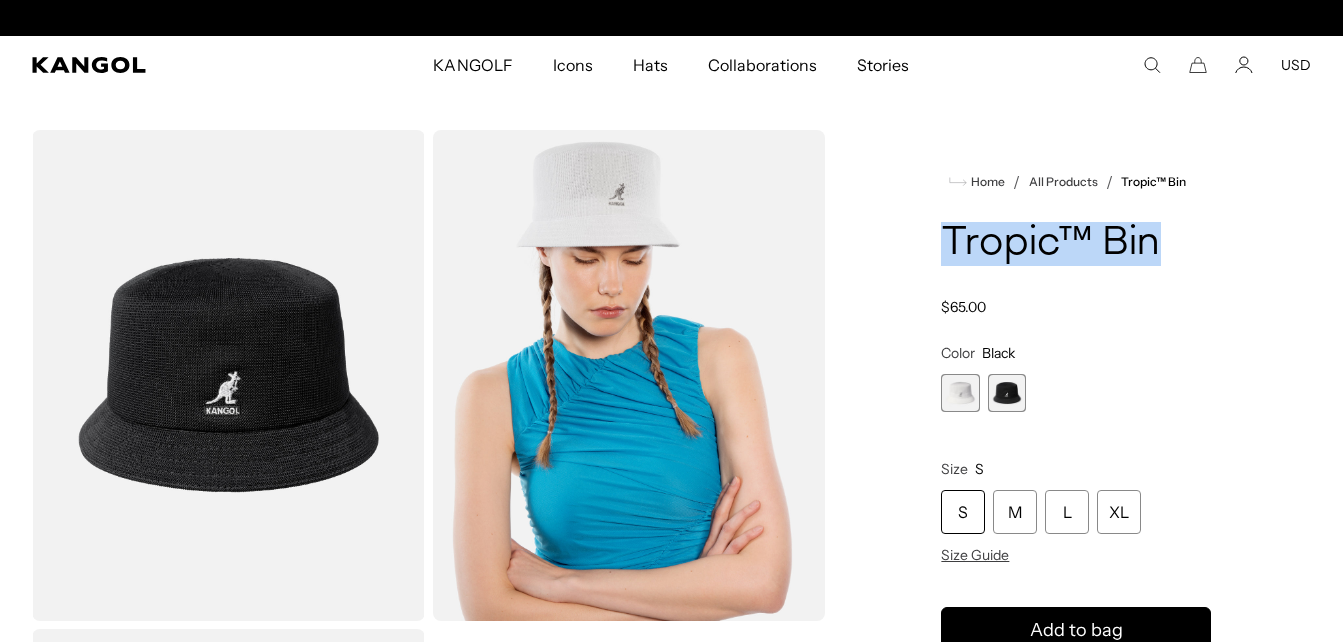 scroll, scrollTop: 0, scrollLeft: 412, axis: horizontal 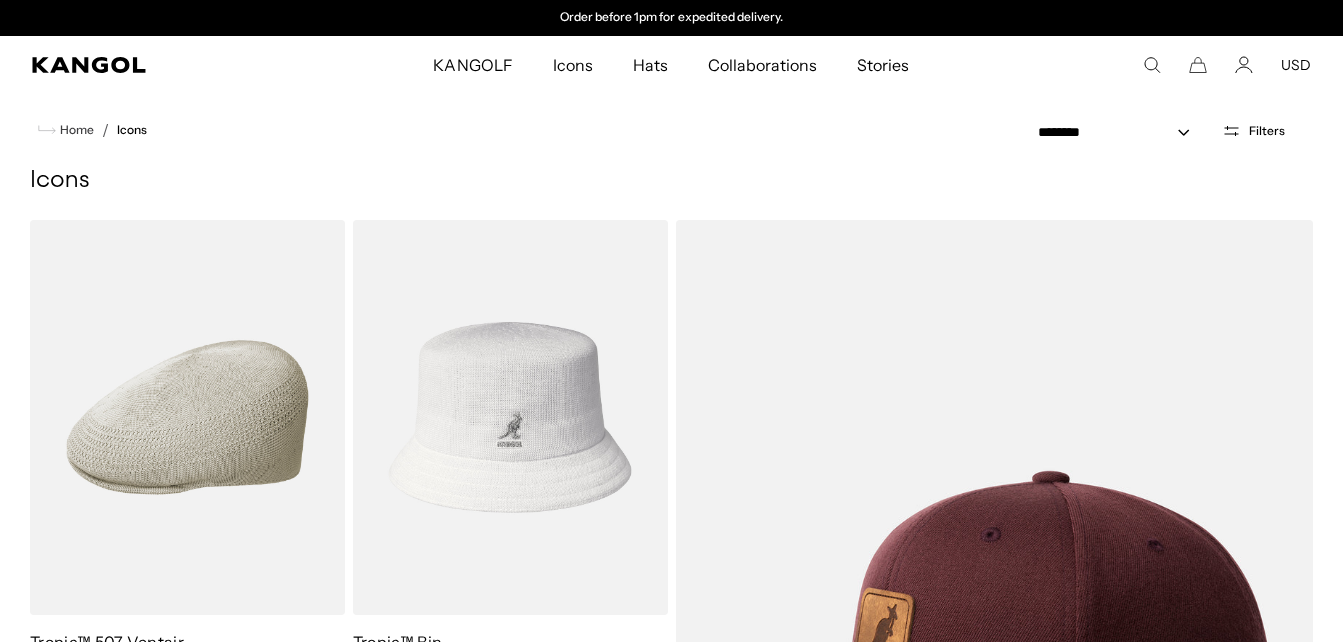 click 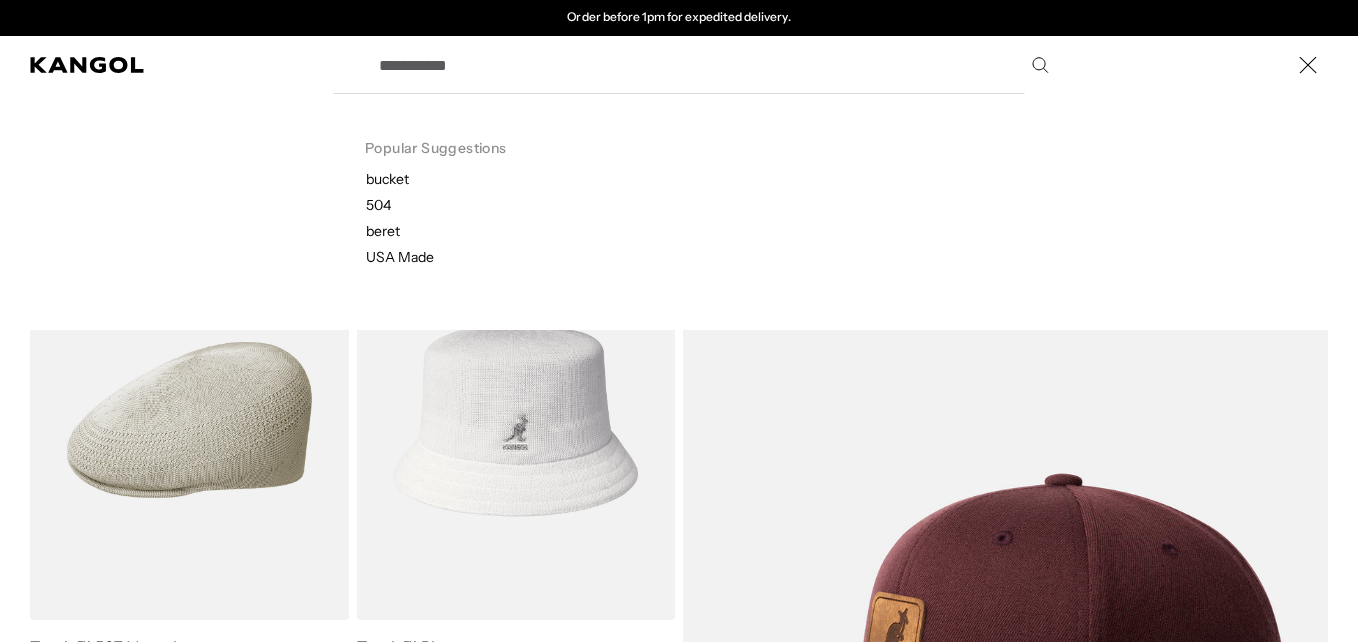 click on "Search here" at bounding box center (712, 65) 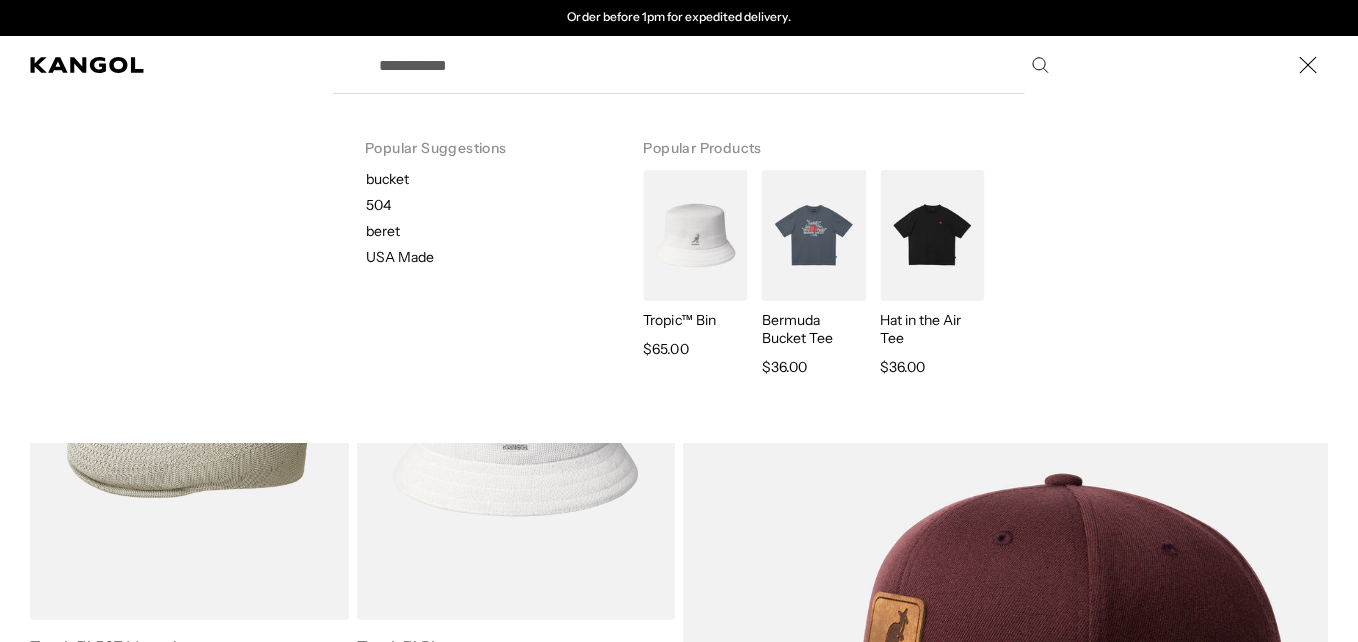paste on "**********" 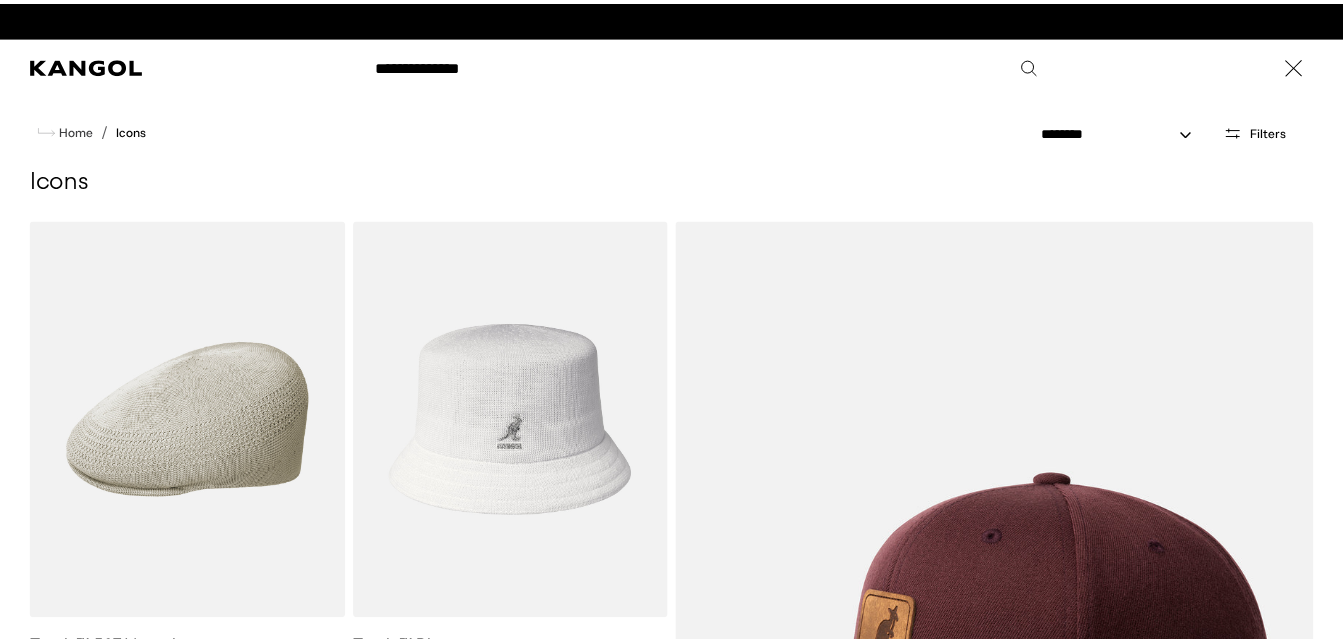 scroll, scrollTop: 0, scrollLeft: 0, axis: both 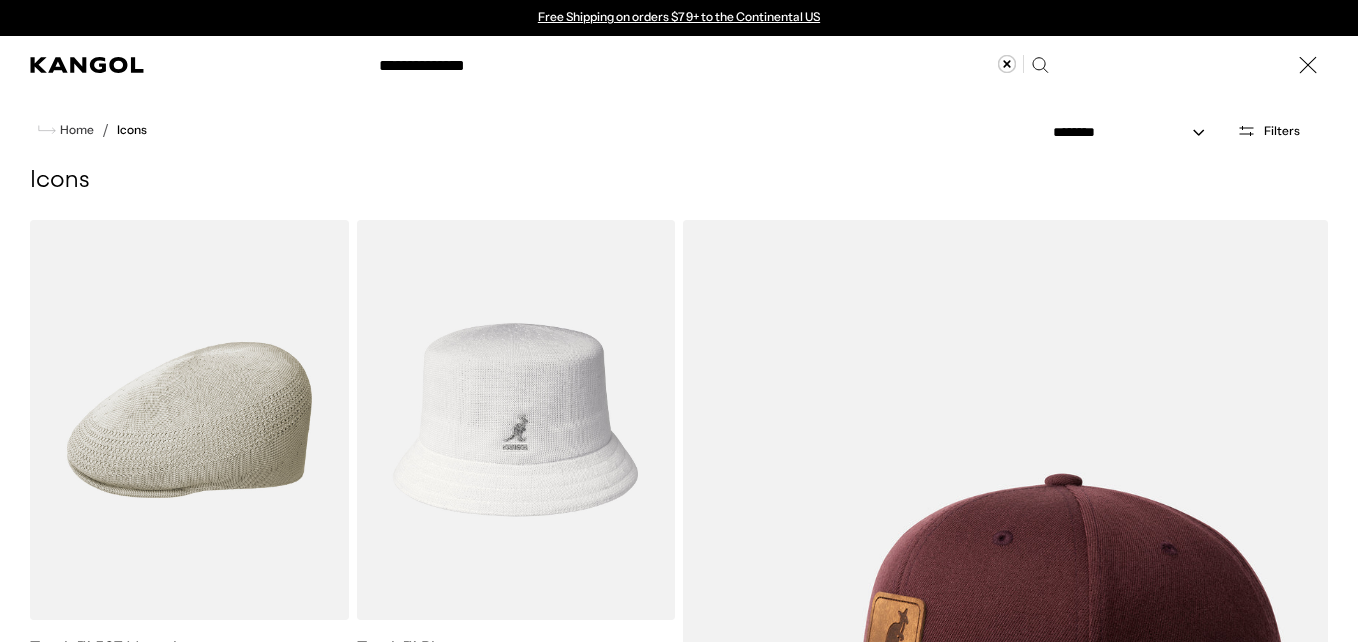 type on "**********" 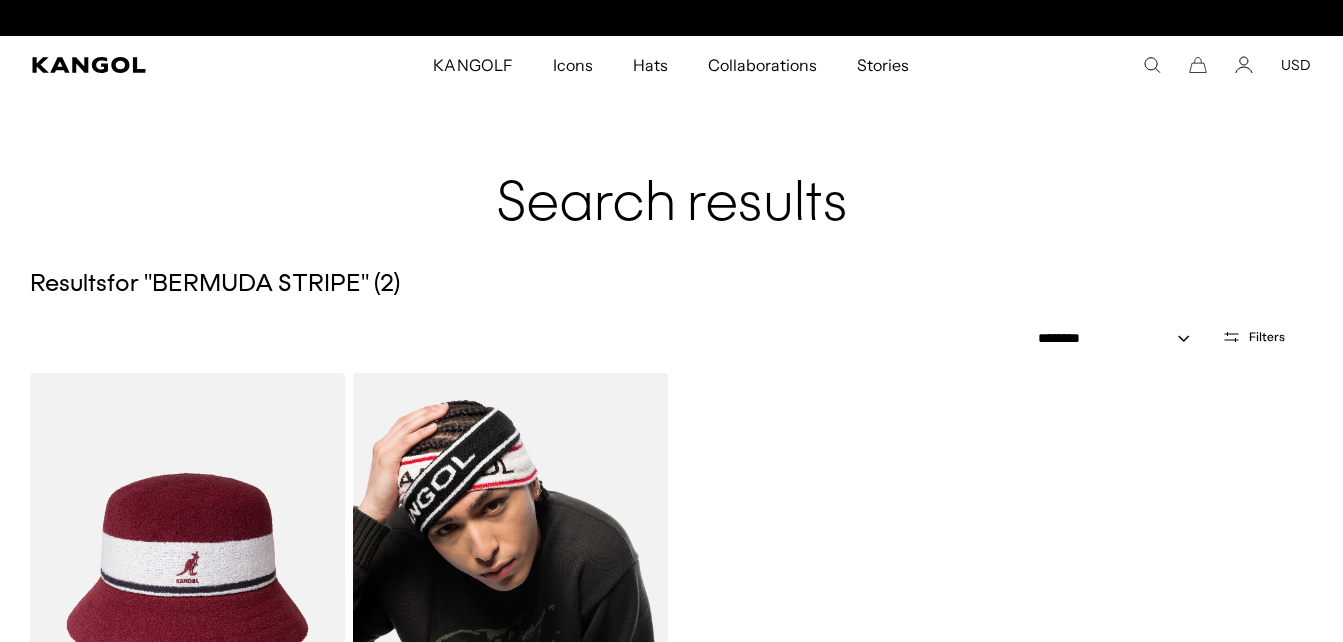 scroll, scrollTop: 0, scrollLeft: 0, axis: both 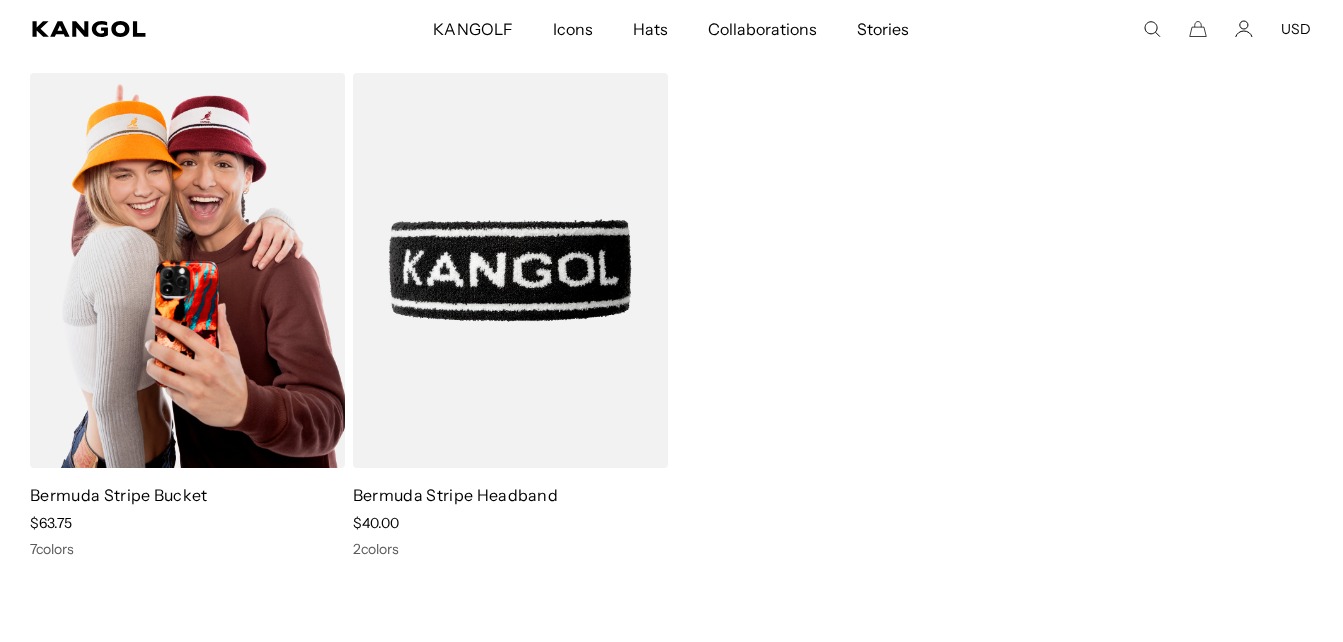 click at bounding box center (187, 270) 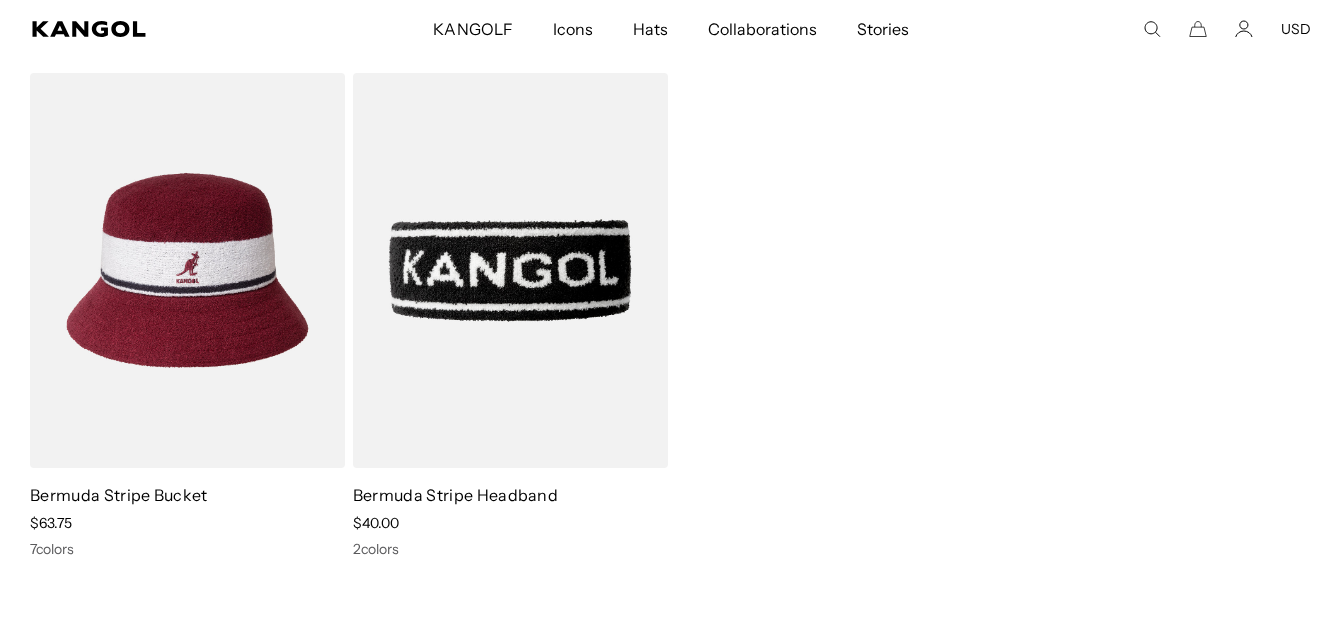 scroll, scrollTop: 0, scrollLeft: 0, axis: both 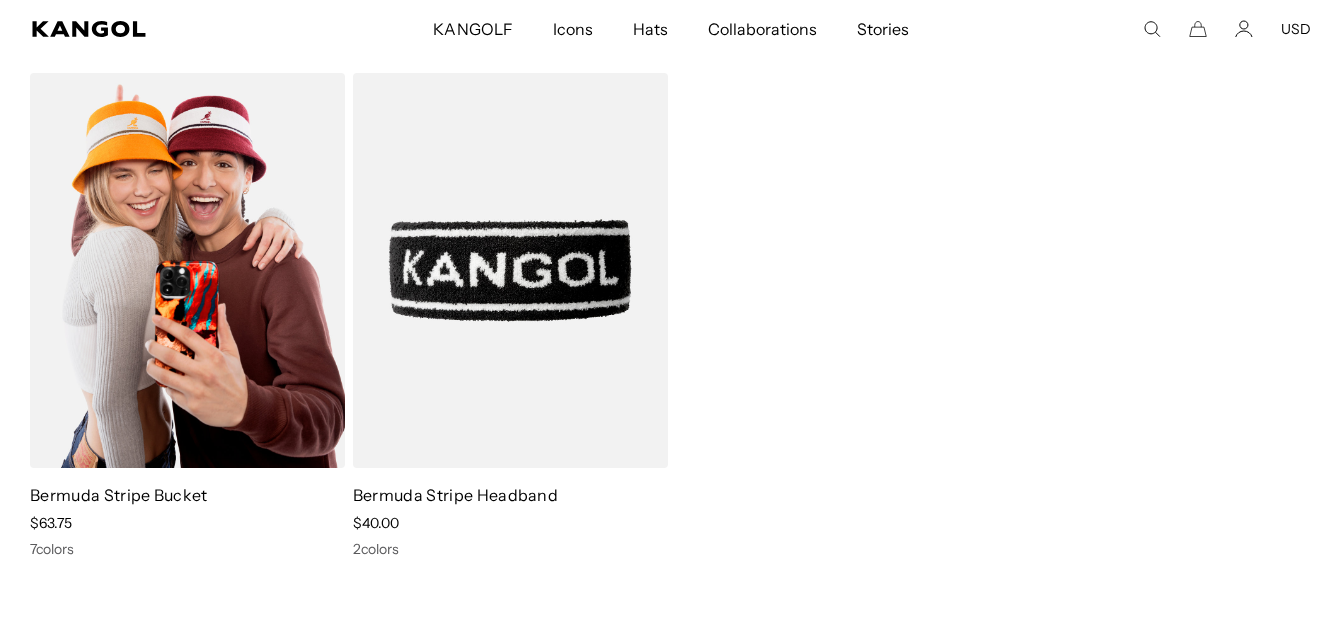 click at bounding box center [187, 270] 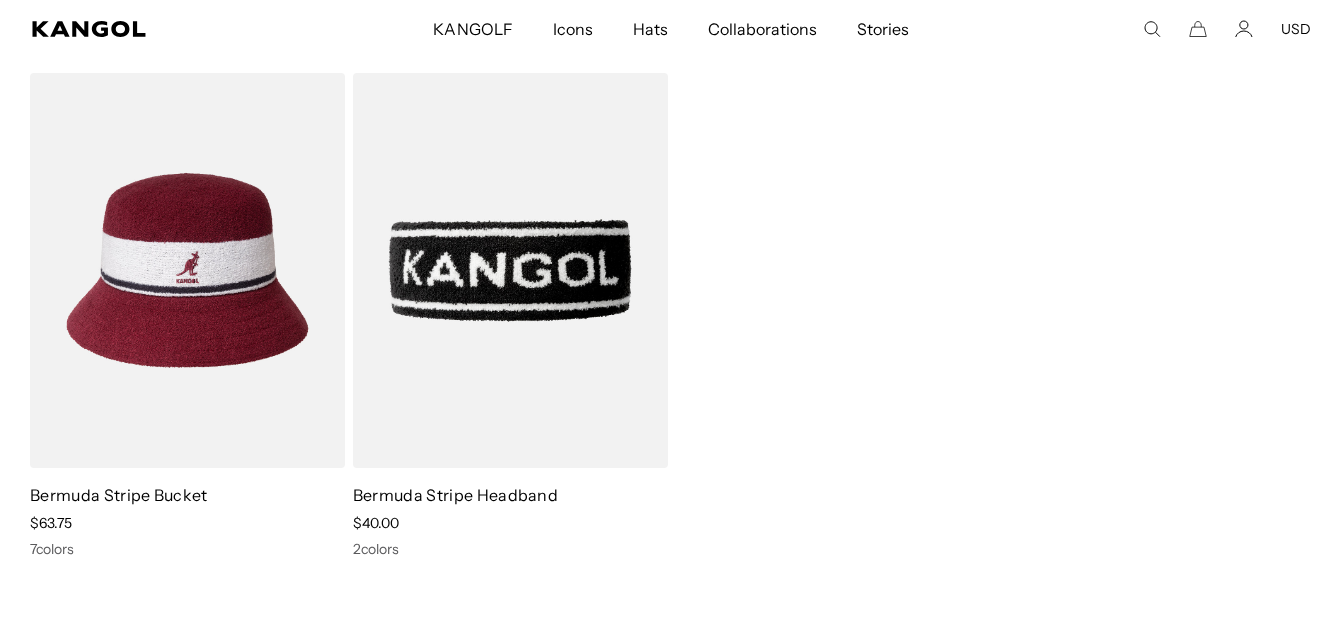 scroll, scrollTop: 0, scrollLeft: 412, axis: horizontal 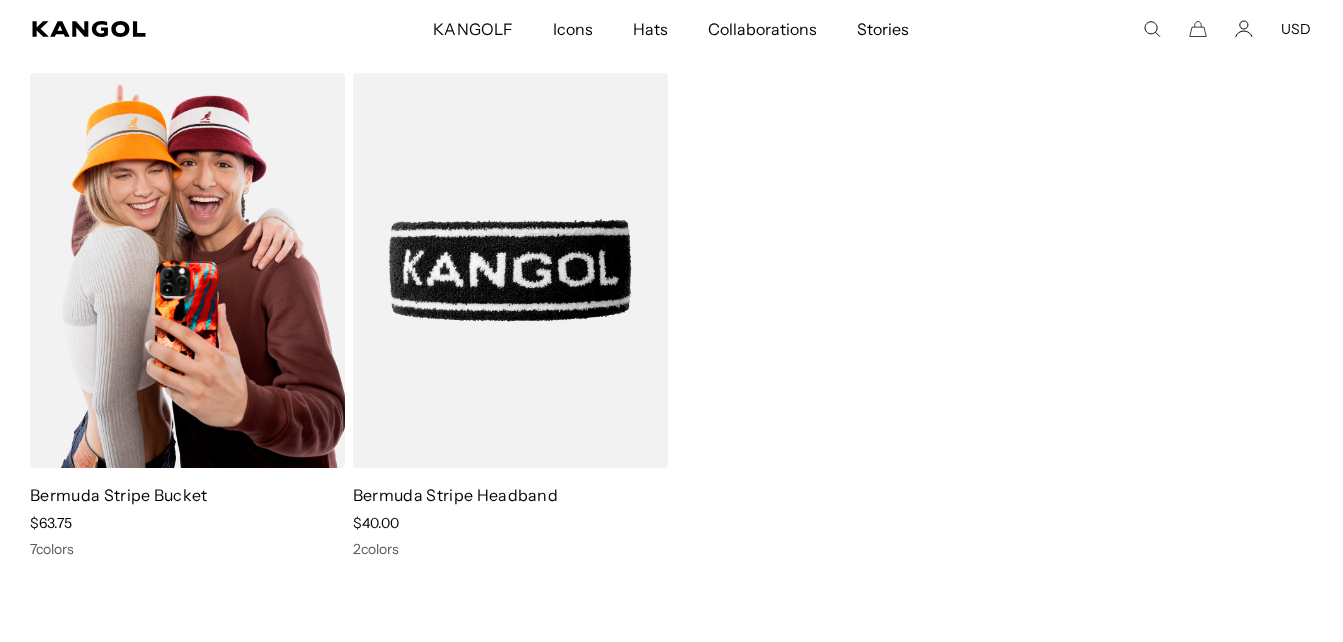 click at bounding box center (187, 270) 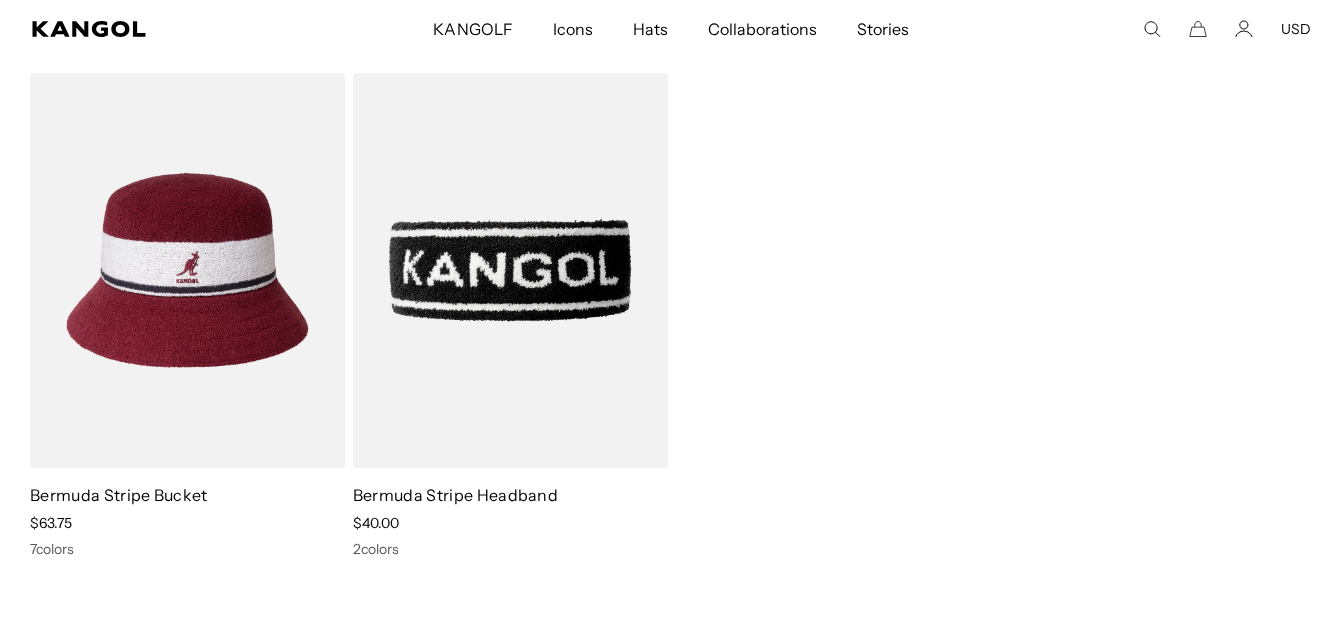 scroll, scrollTop: 0, scrollLeft: 412, axis: horizontal 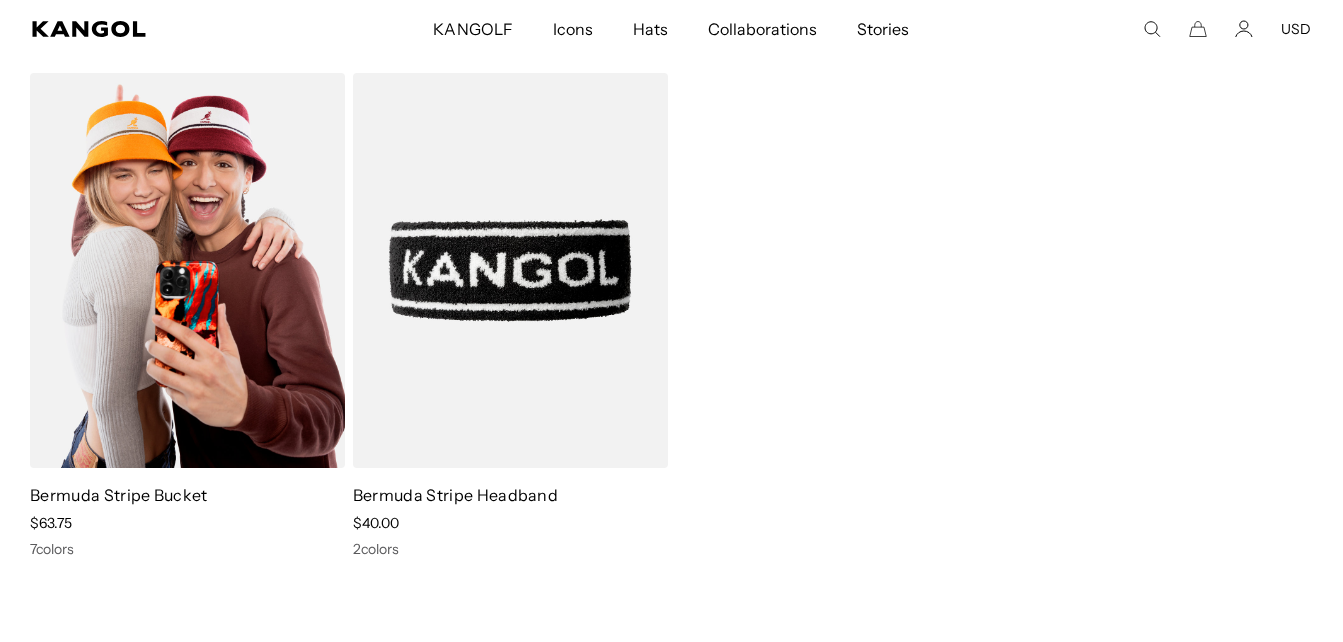 click at bounding box center [187, 270] 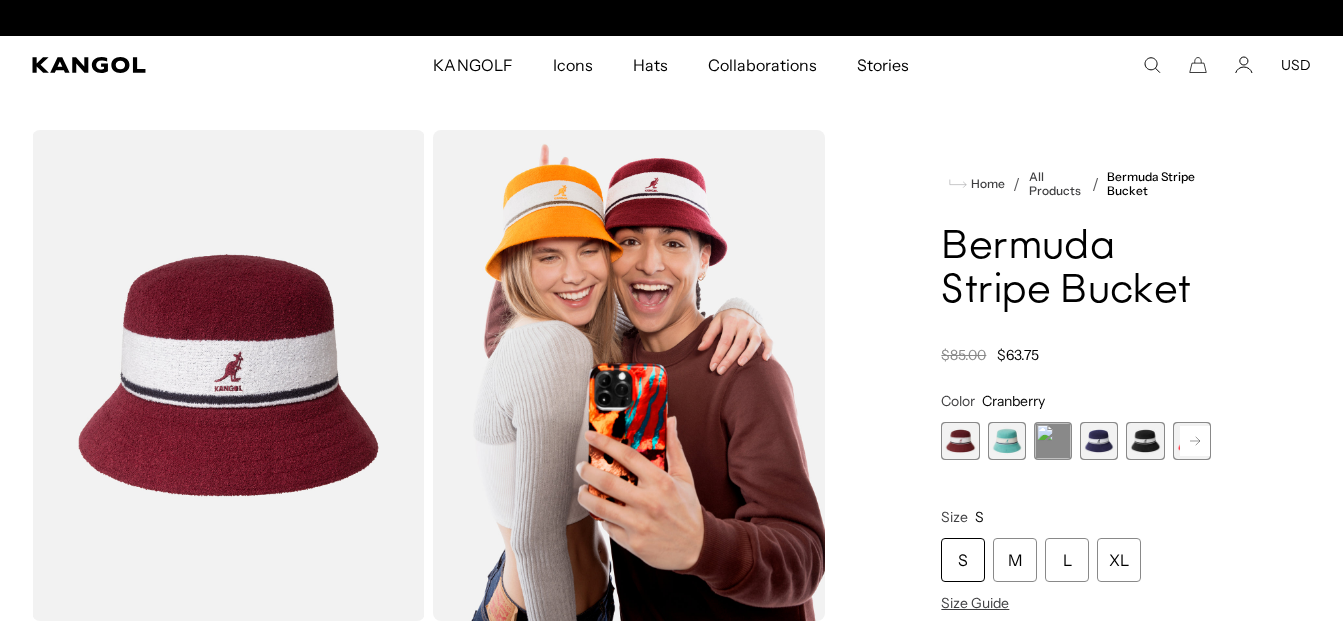 scroll, scrollTop: 698, scrollLeft: 0, axis: vertical 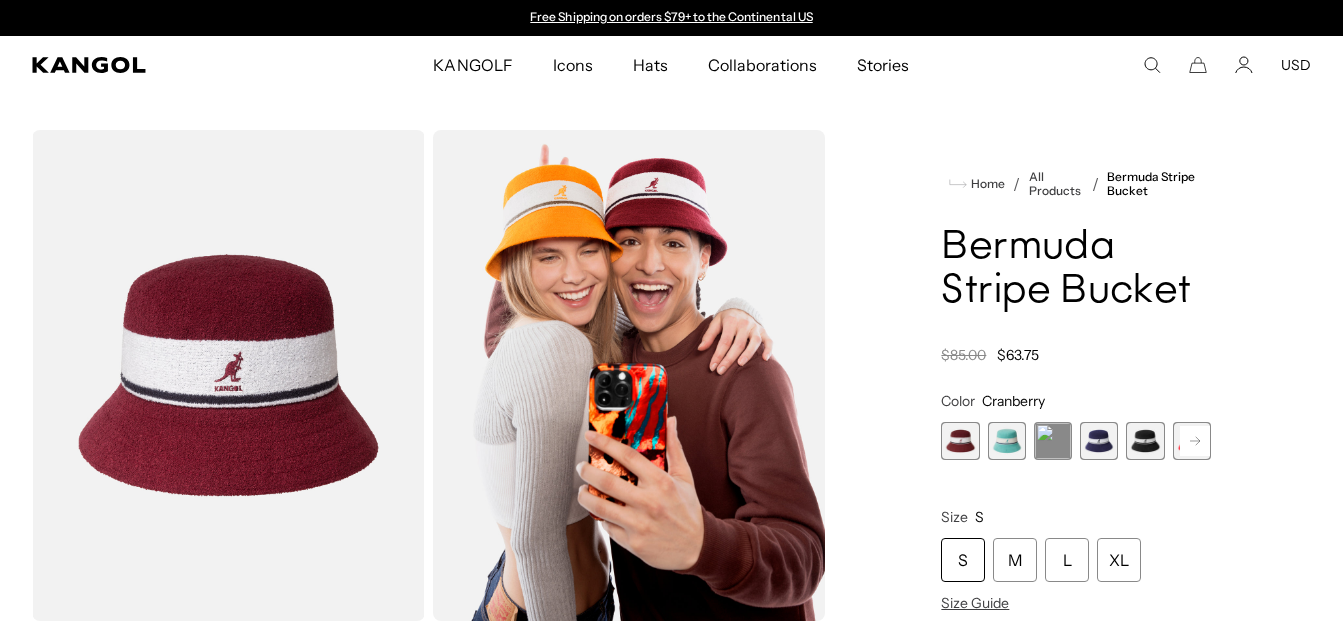 click at bounding box center (1007, 441) 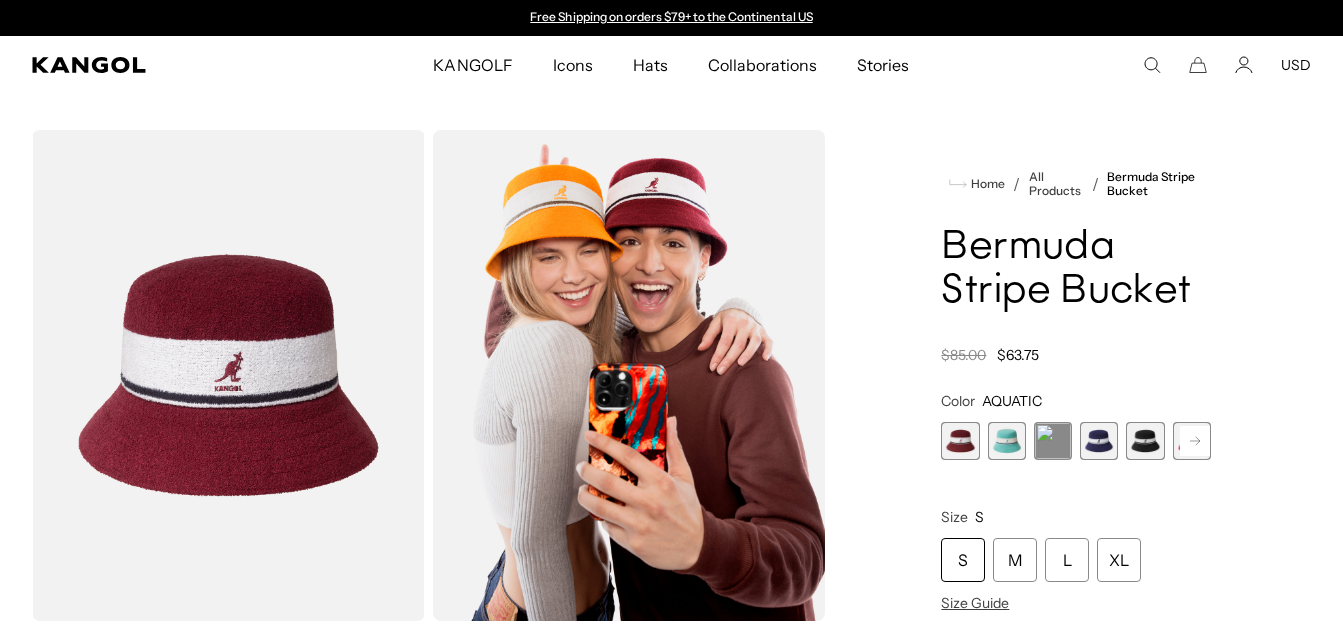click at bounding box center [960, 441] 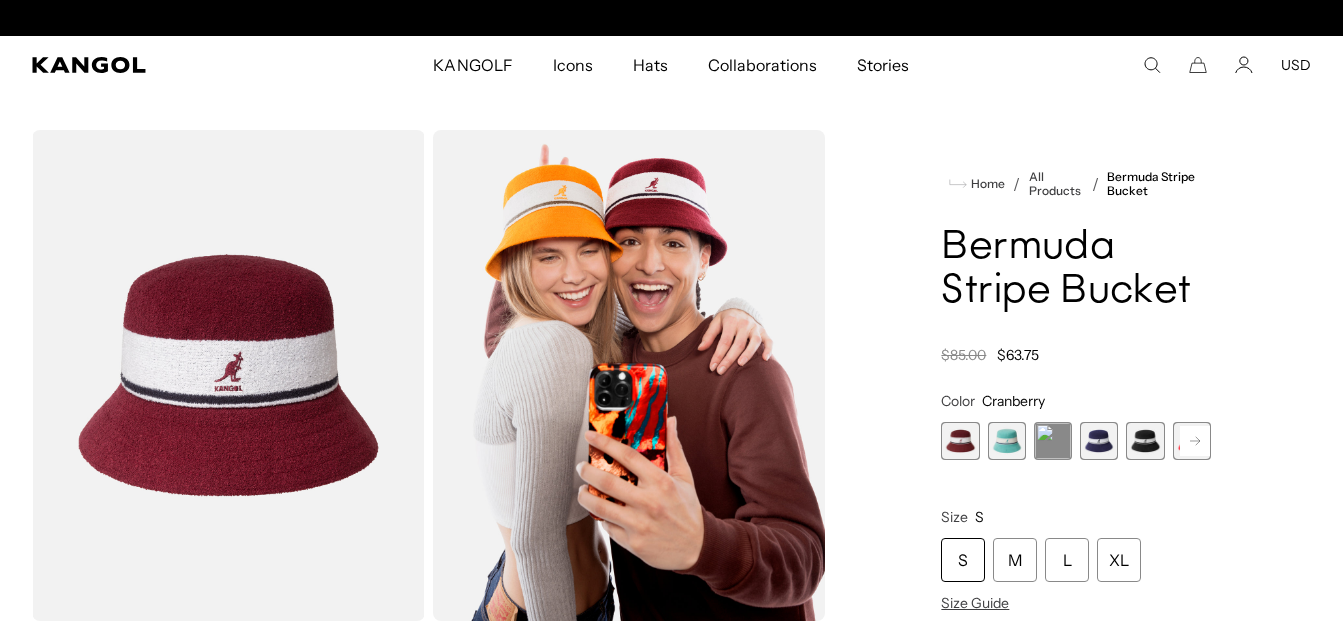 scroll, scrollTop: 0, scrollLeft: 0, axis: both 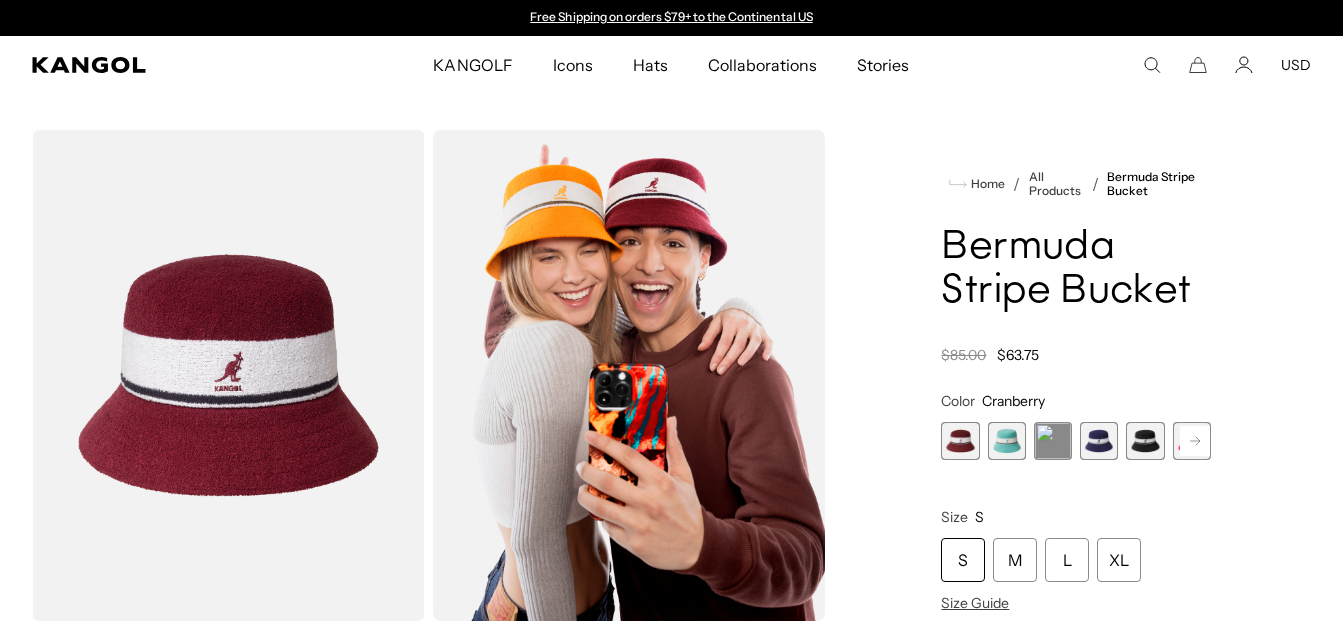 click at bounding box center (1007, 441) 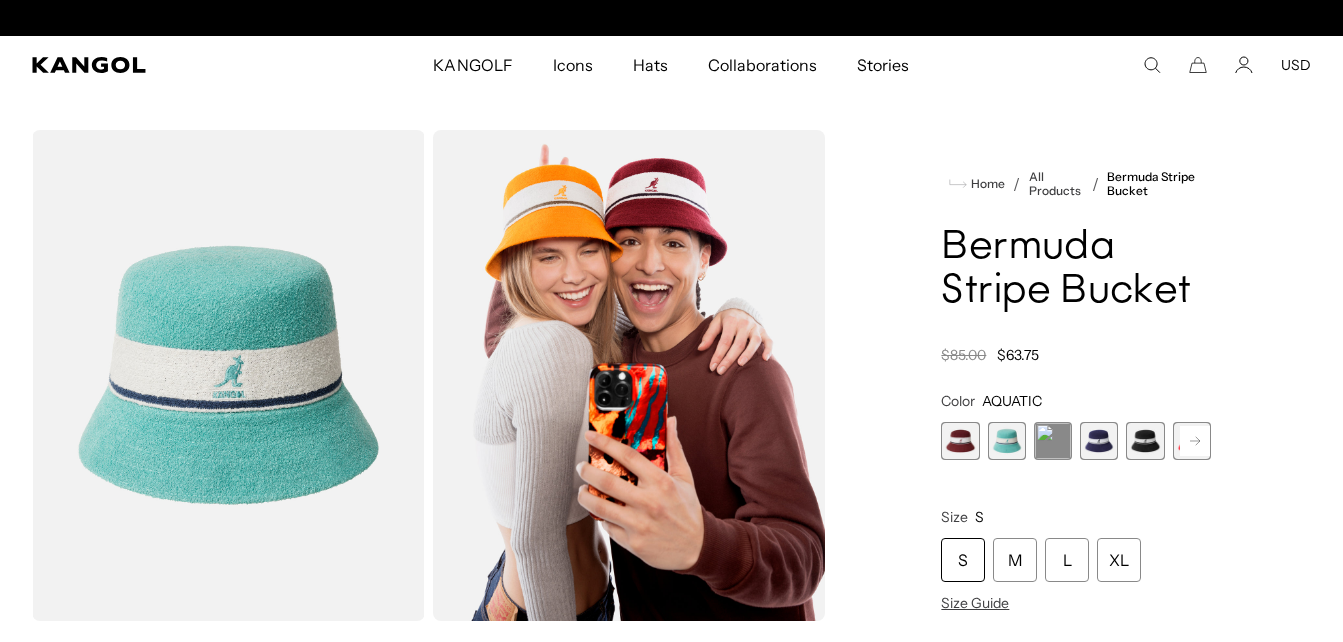 scroll, scrollTop: 0, scrollLeft: 412, axis: horizontal 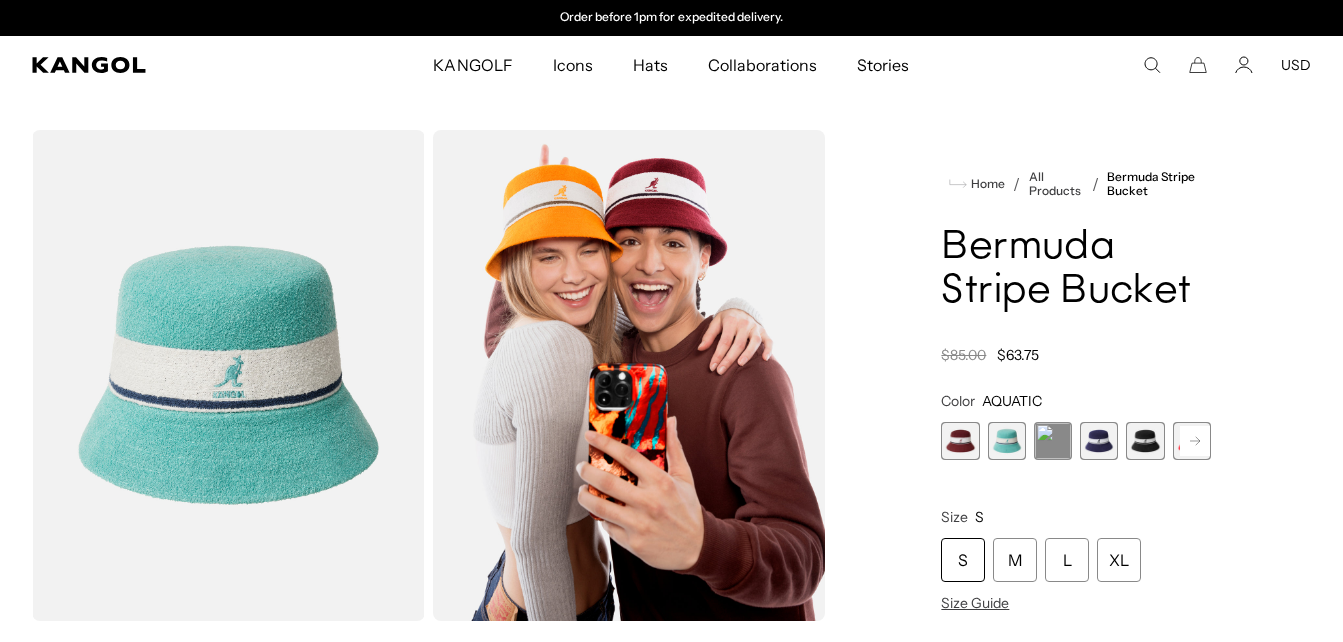 click at bounding box center [1053, 441] 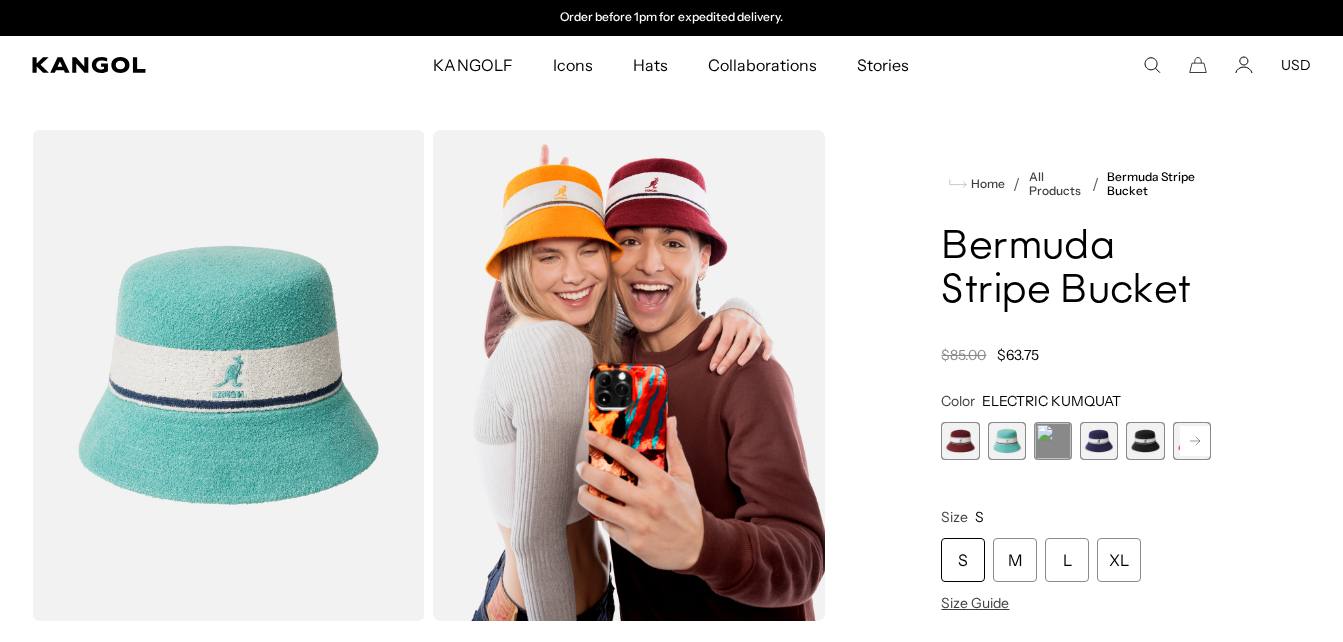 click at bounding box center (1007, 441) 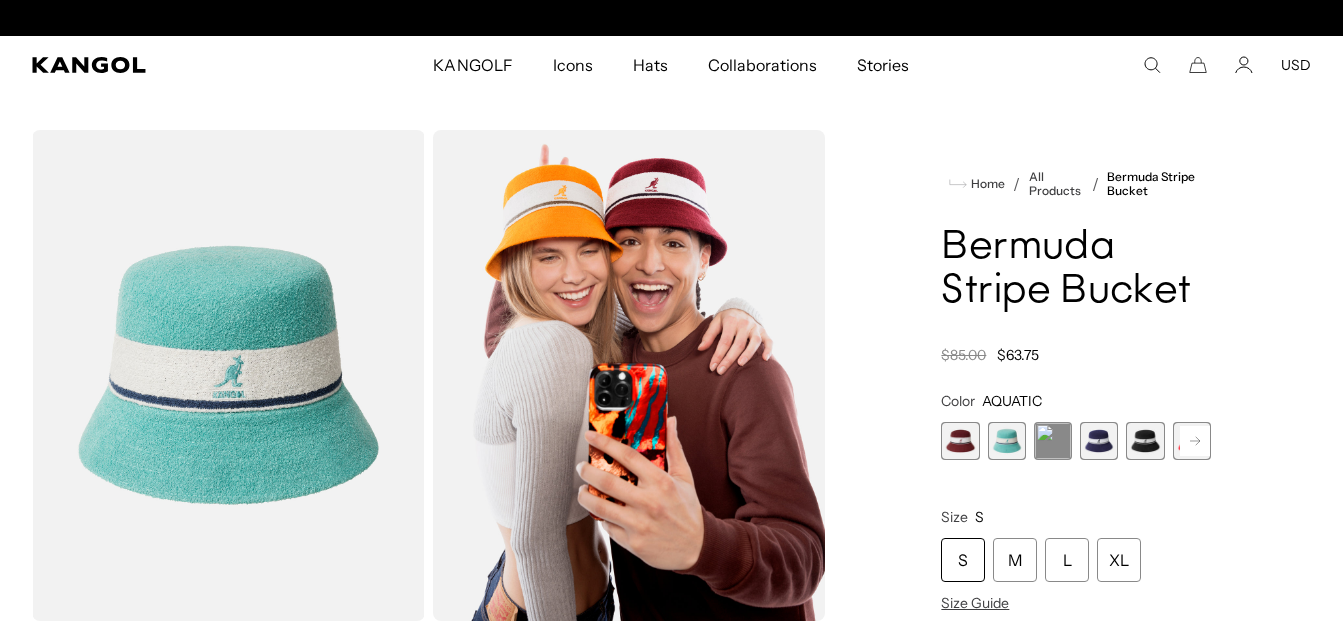 scroll, scrollTop: 0, scrollLeft: 0, axis: both 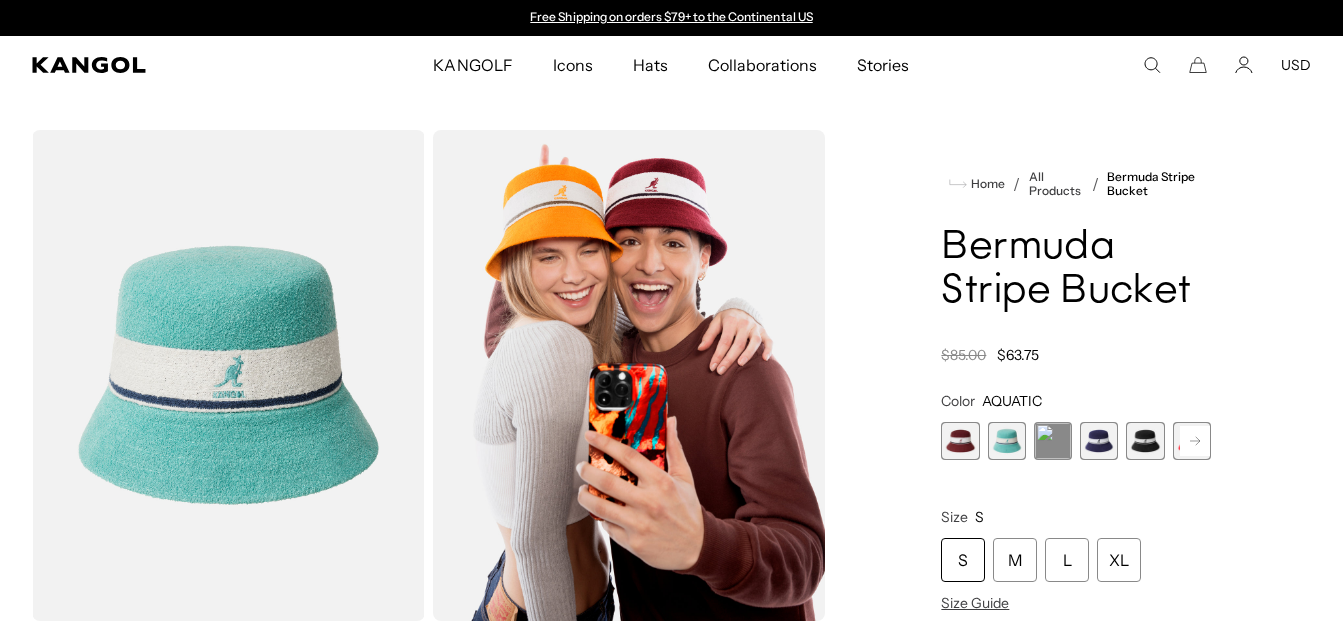 click at bounding box center [1053, 441] 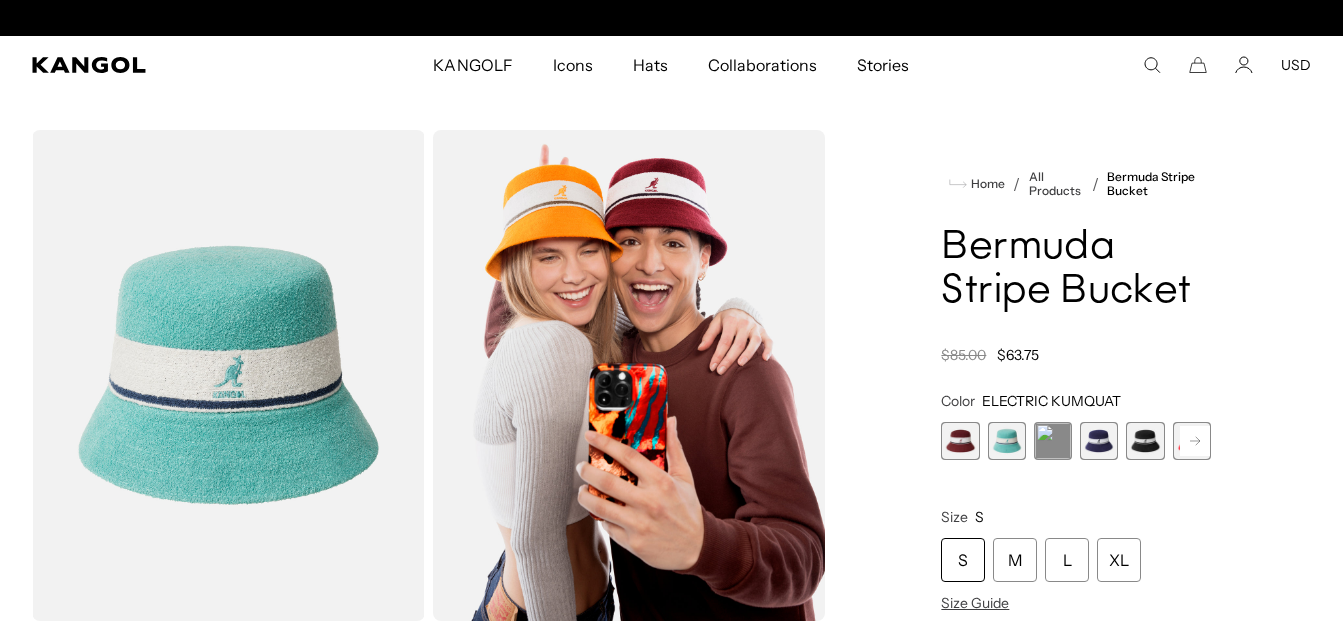 scroll, scrollTop: 0, scrollLeft: 412, axis: horizontal 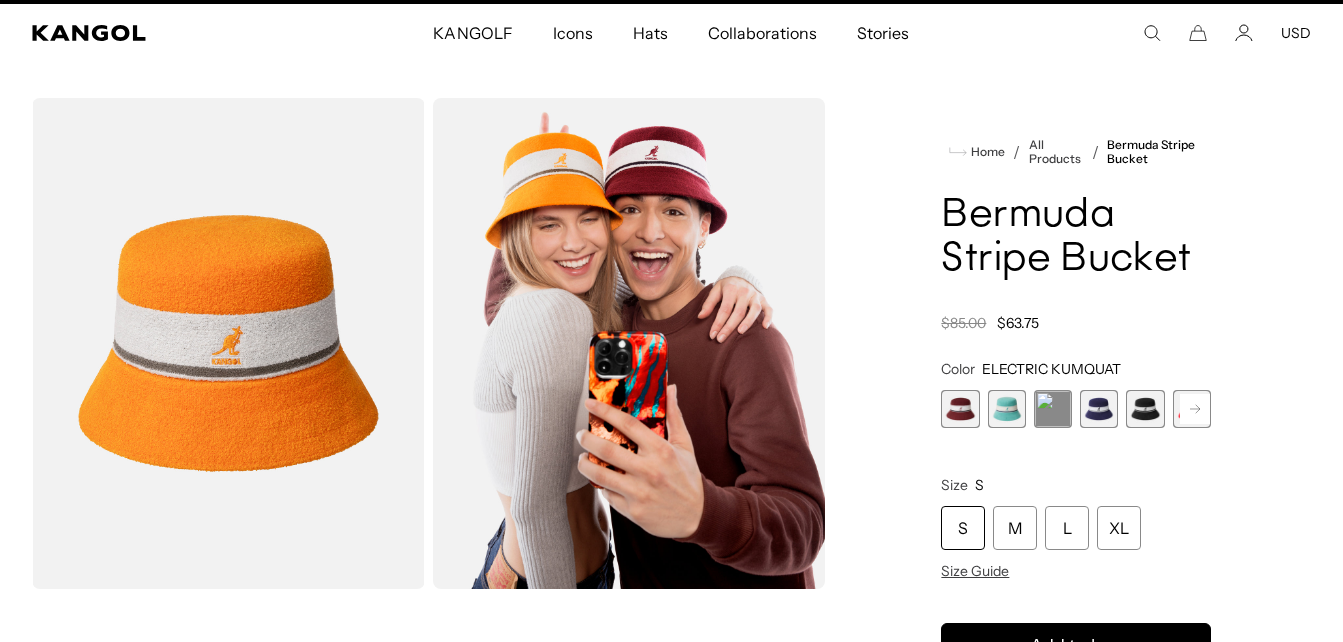click at bounding box center [1099, 409] 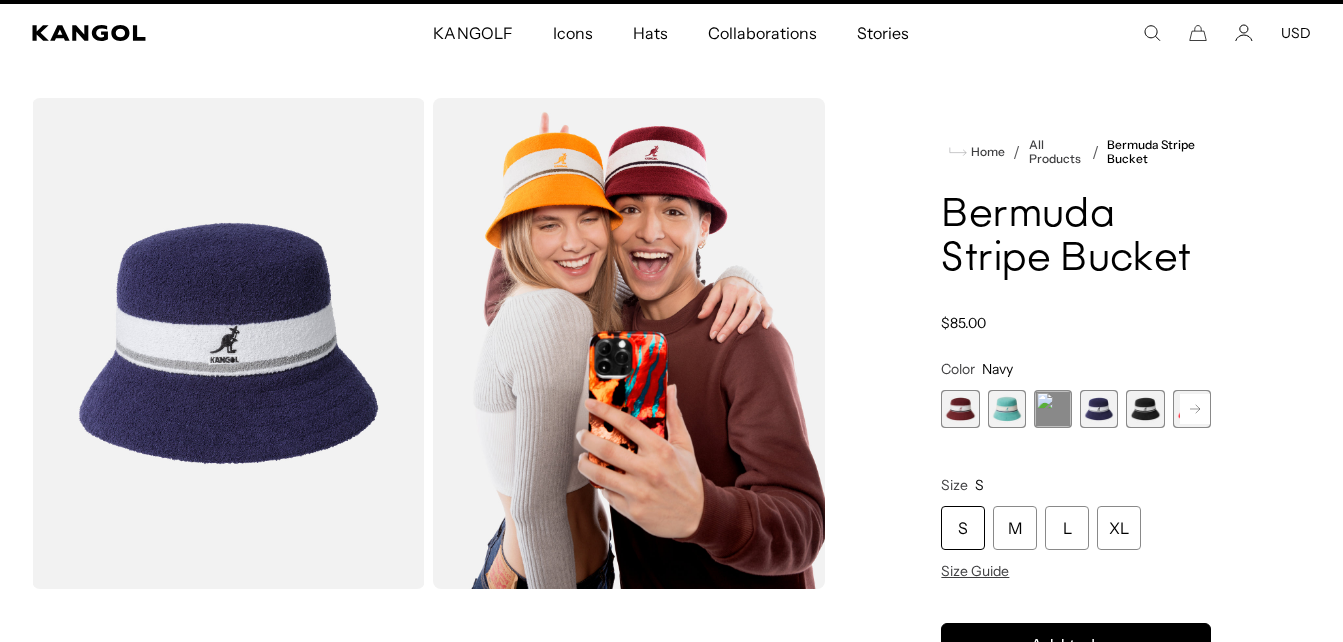 scroll, scrollTop: 0, scrollLeft: 412, axis: horizontal 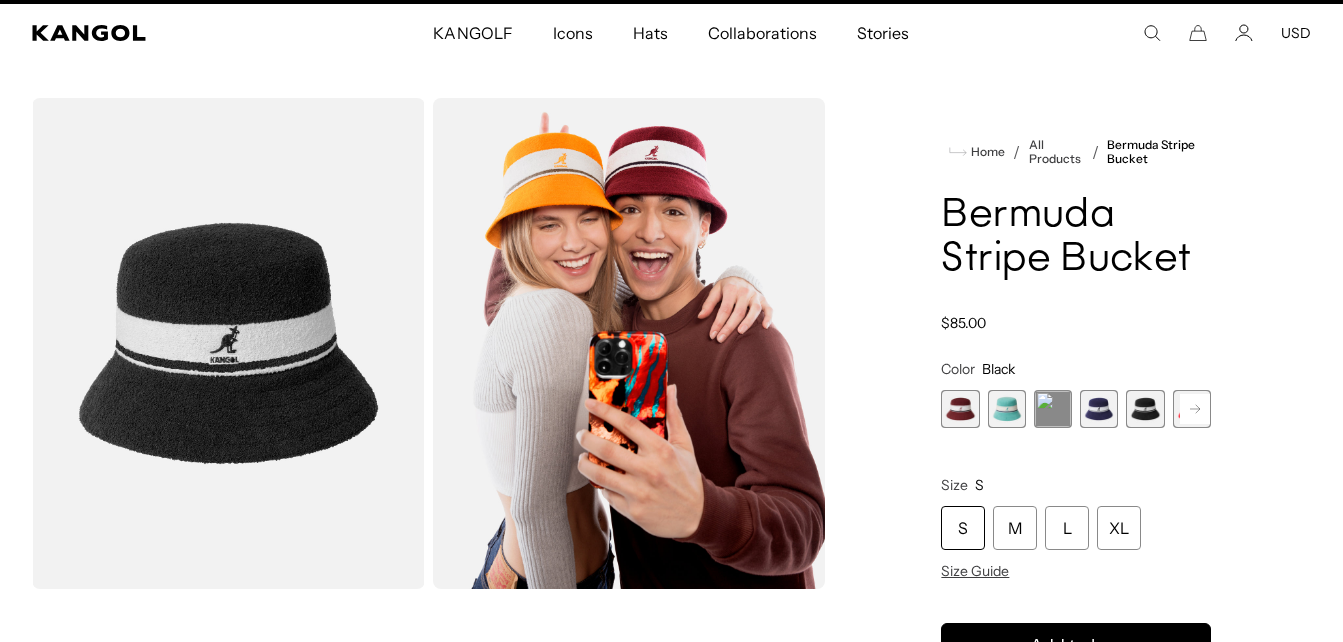 click 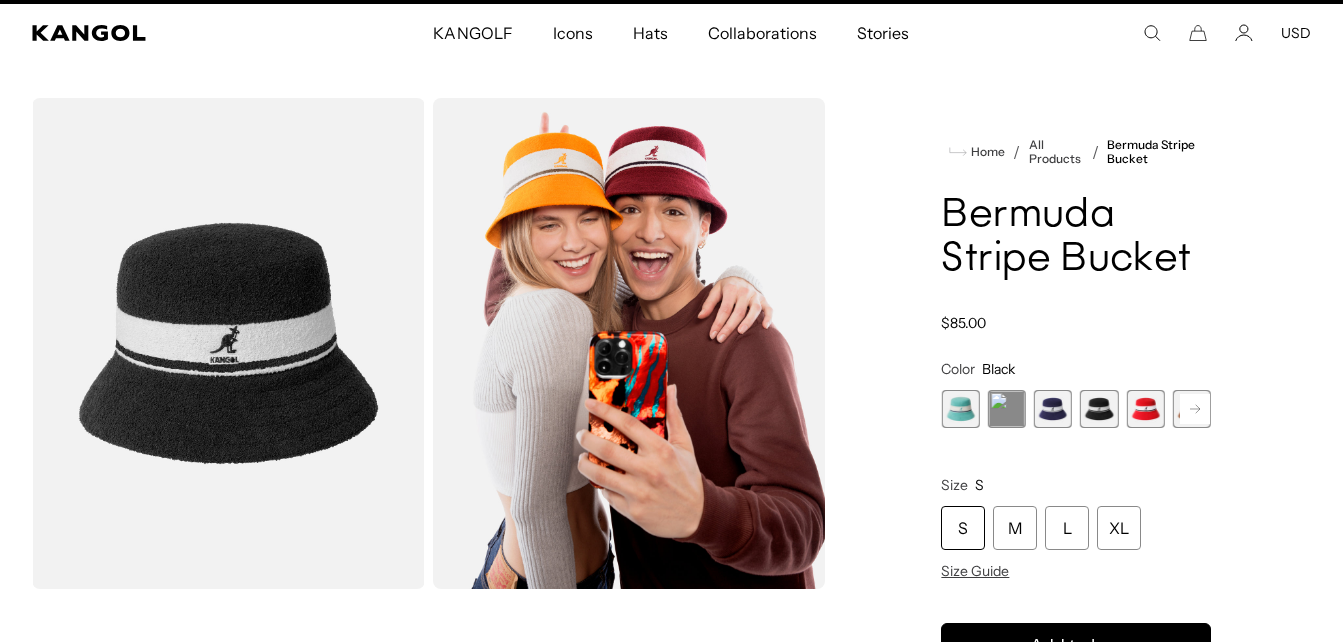 scroll, scrollTop: 0, scrollLeft: 412, axis: horizontal 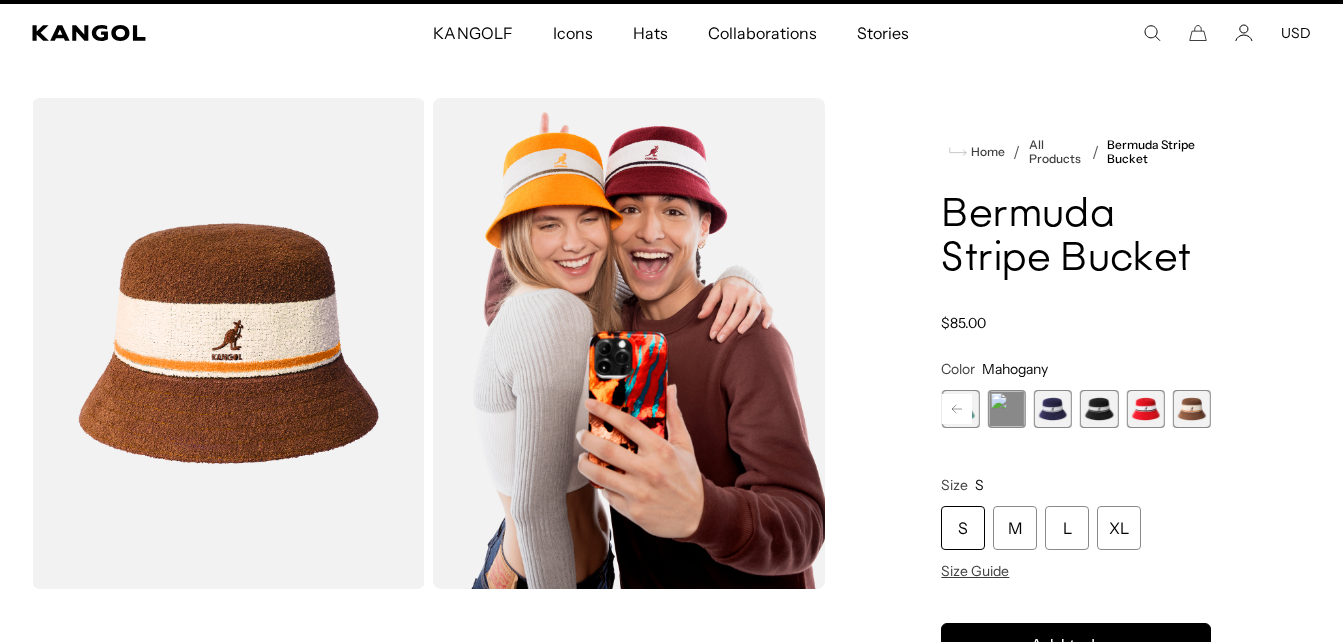 click 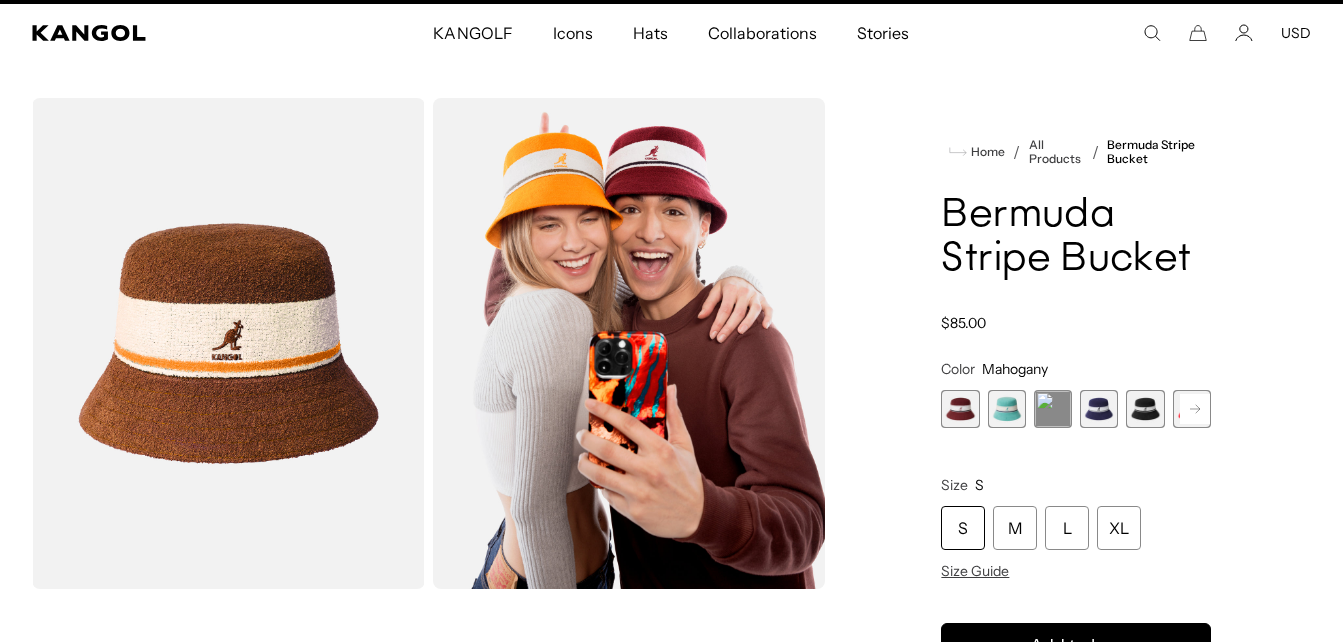 click on "Previous
Next
Cranberry
Variant sold out or unavailable
AQUATIC
Variant sold out or unavailable
ELECTRIC KUMQUAT
Variant sold out or unavailable
Navy
Variant sold out or unavailable
Black
Variant sold out or unavailable
Scarlet
Variant sold out or unavailable
Mahogany" at bounding box center (1076, 409) 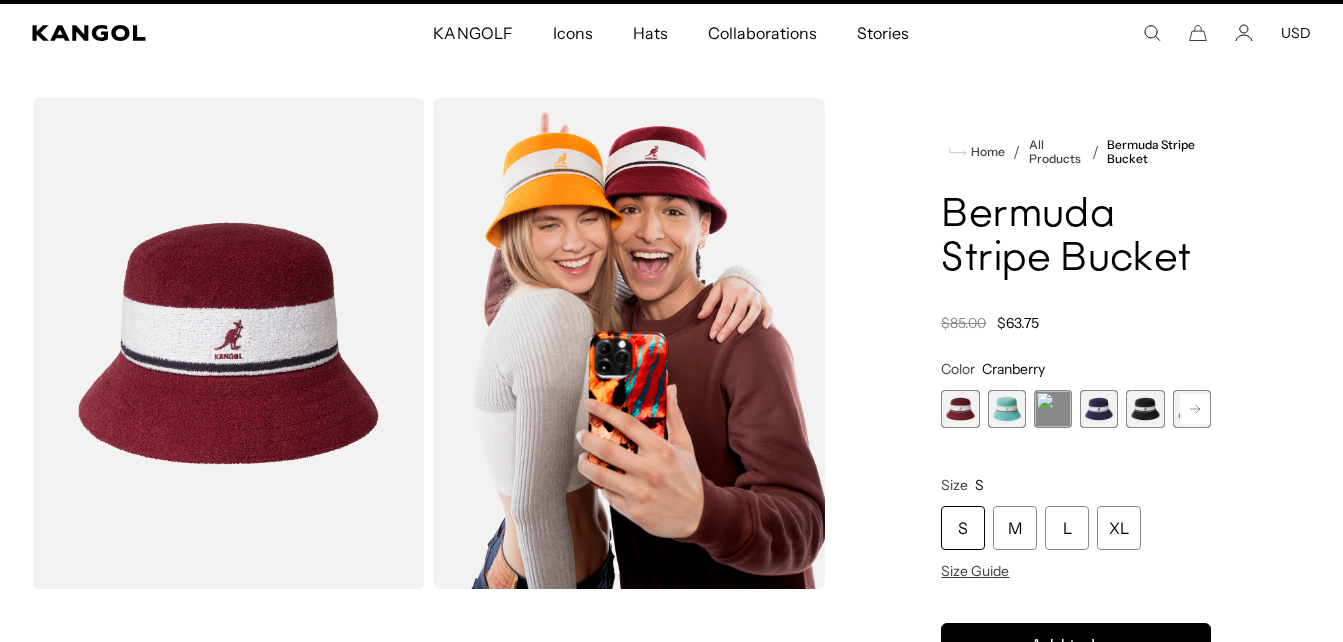 click at bounding box center [1007, 409] 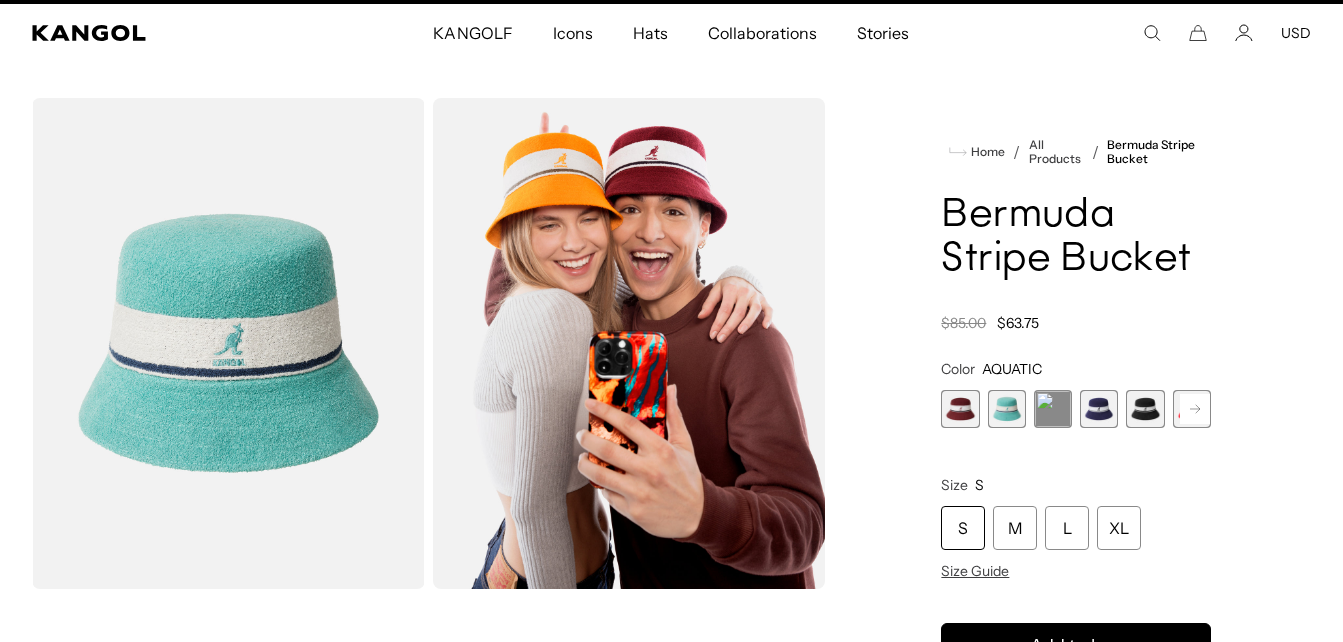 scroll, scrollTop: 0, scrollLeft: 0, axis: both 